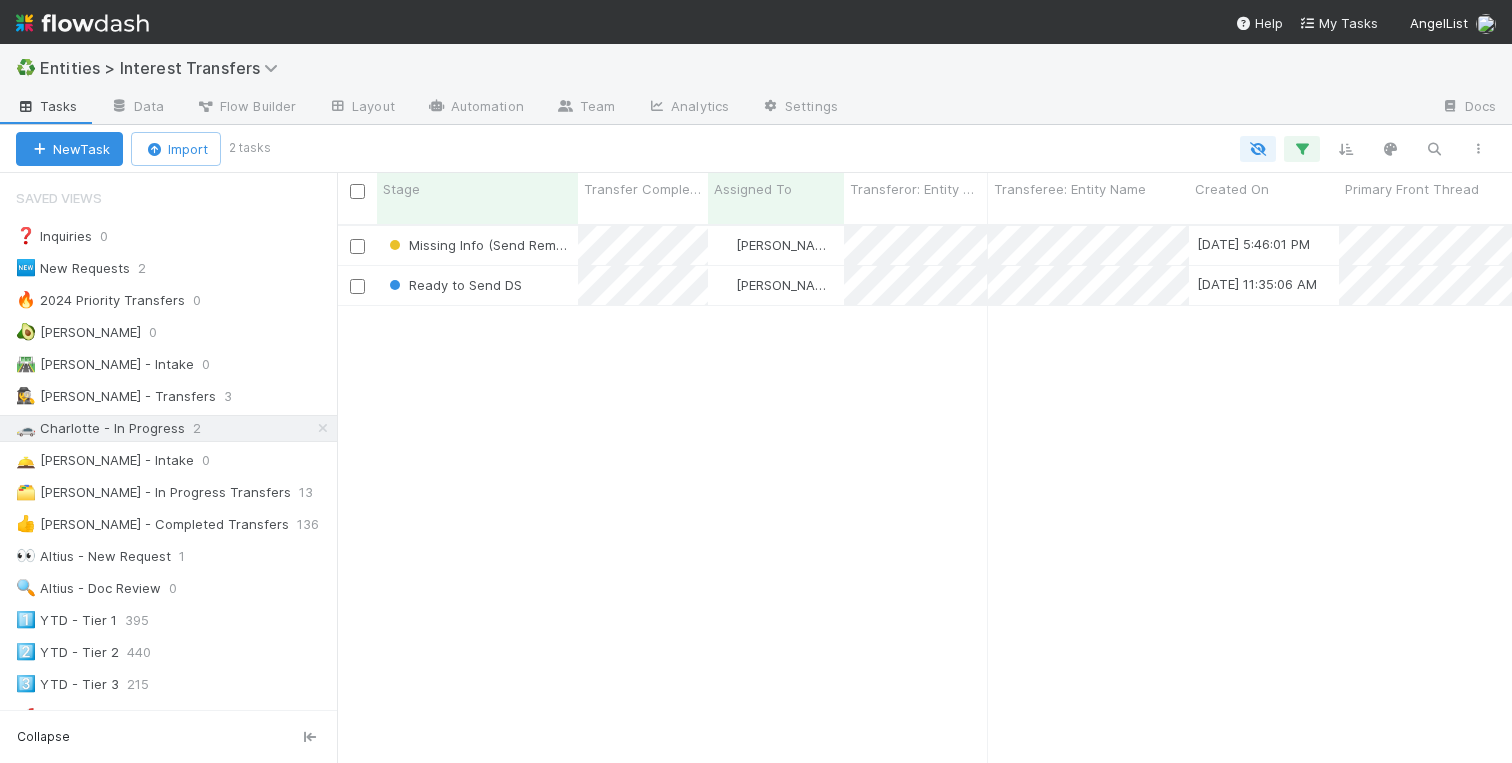 scroll, scrollTop: 0, scrollLeft: 0, axis: both 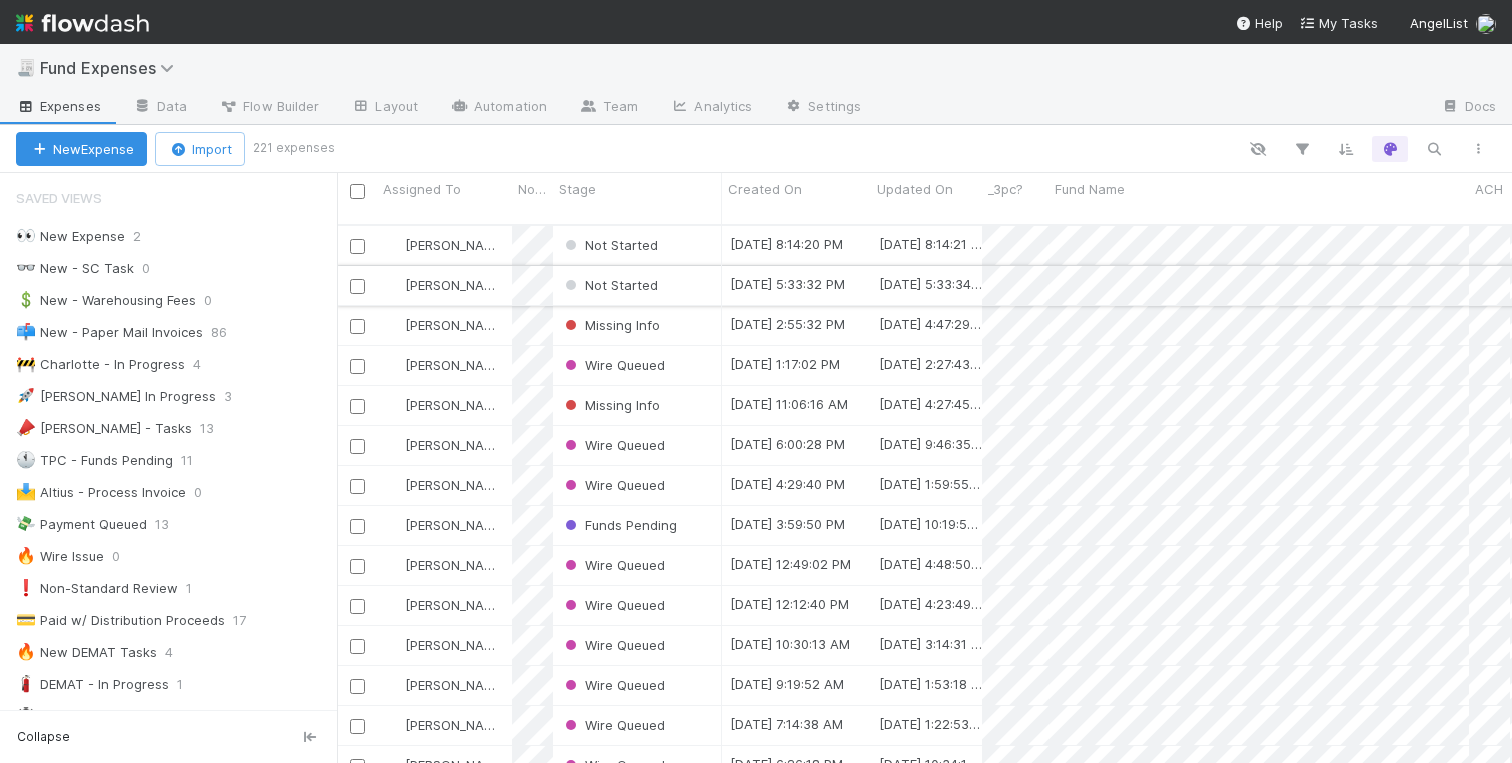 click on "Not Started" at bounding box center (637, 285) 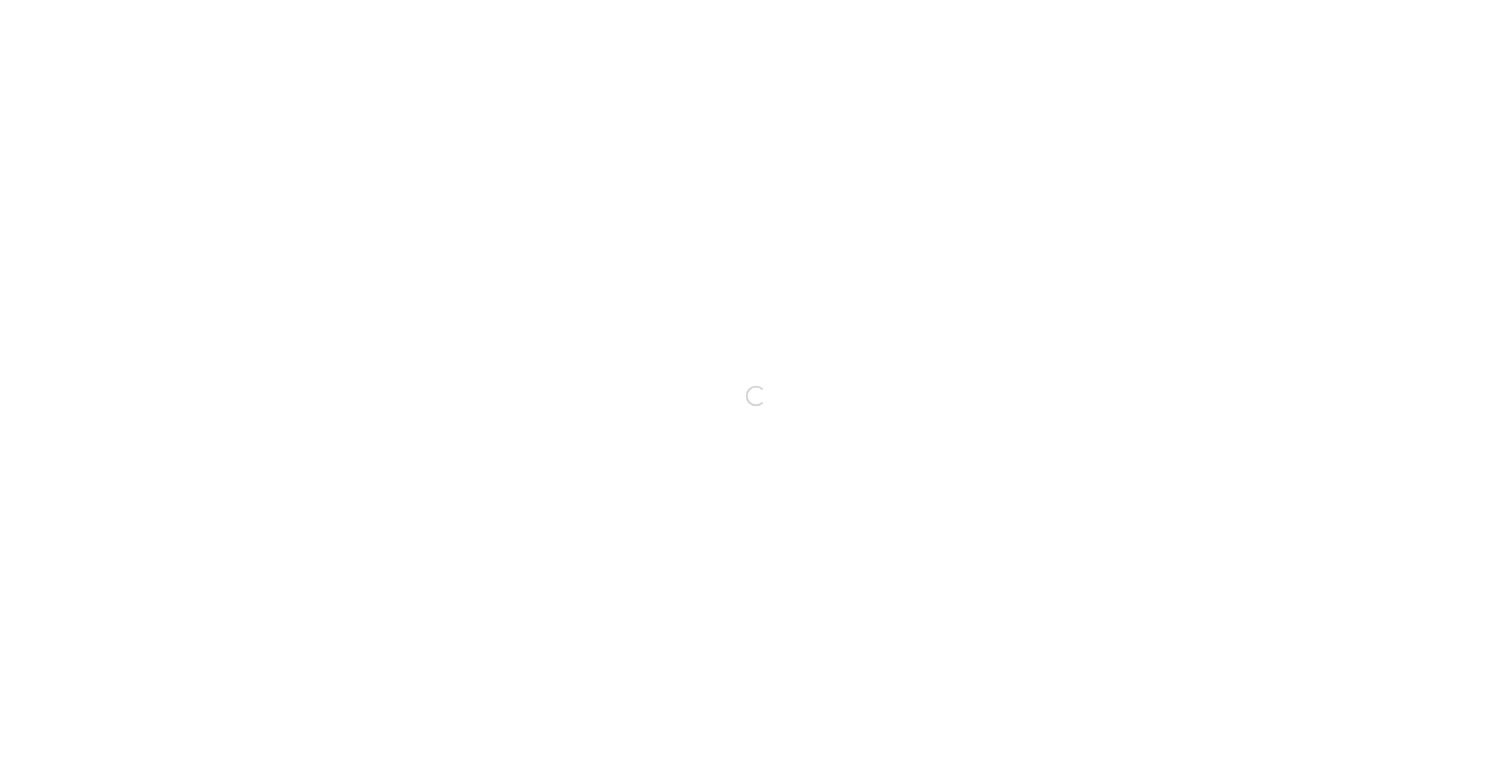 scroll, scrollTop: 0, scrollLeft: 0, axis: both 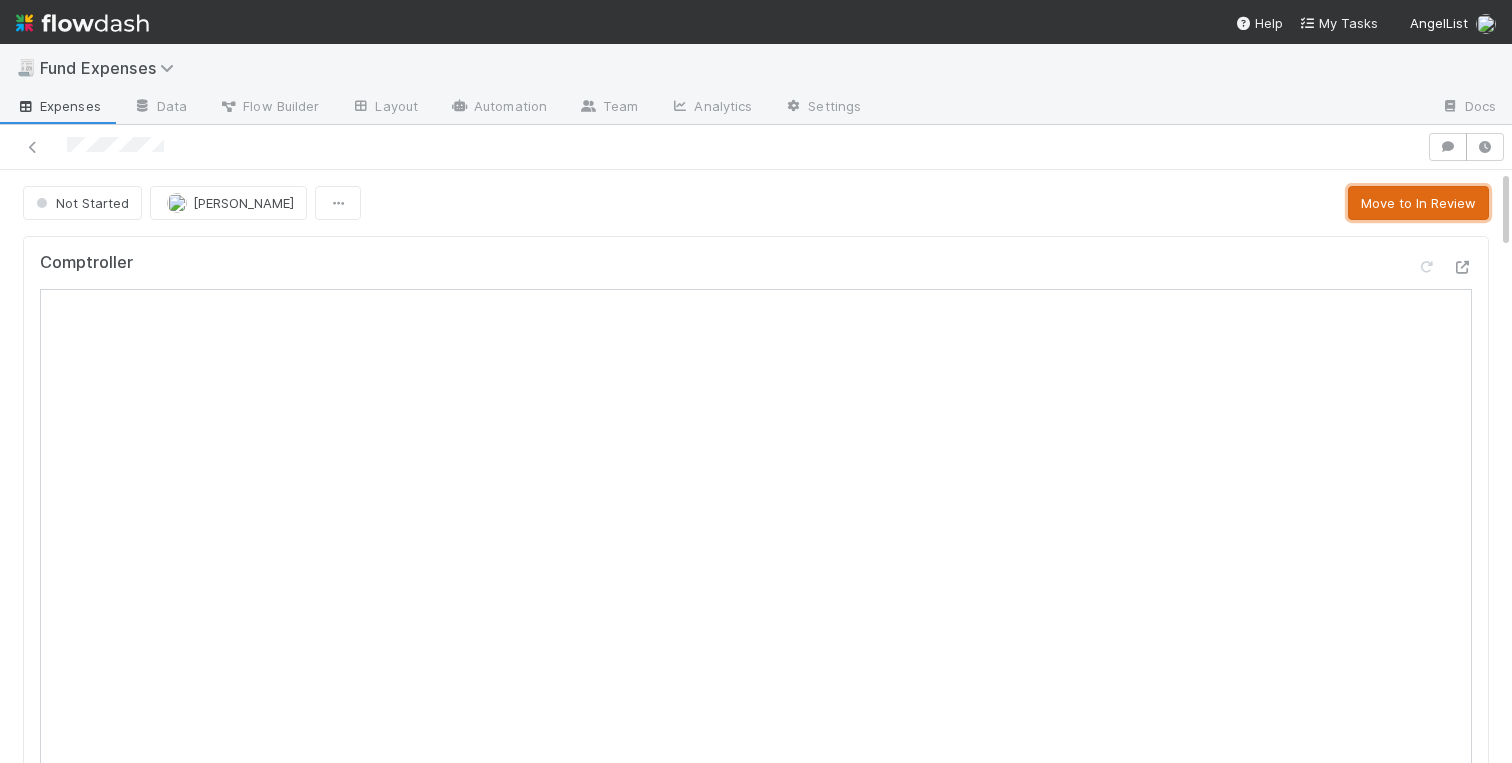 click on "Move to In Review" at bounding box center (1418, 203) 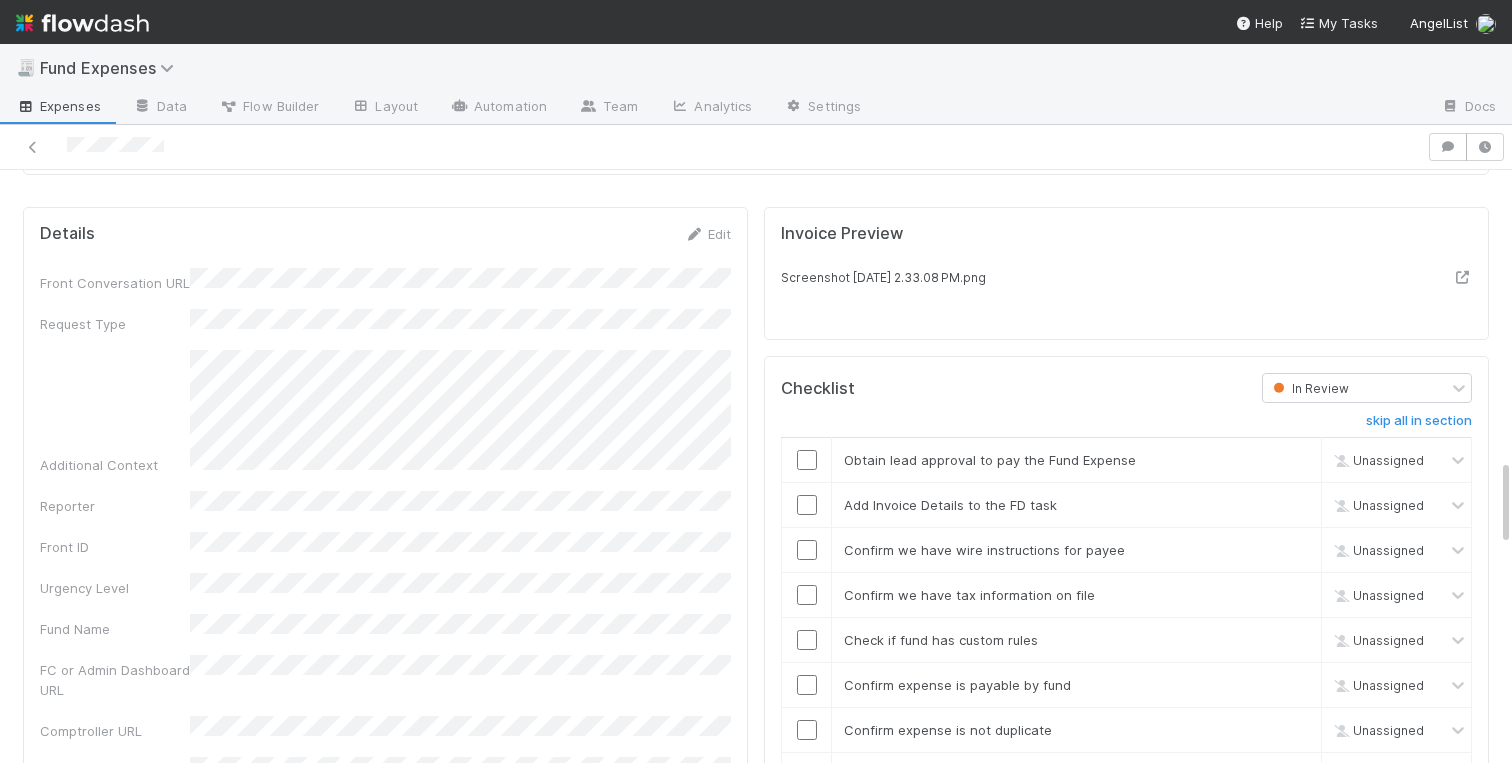 scroll, scrollTop: 1854, scrollLeft: 0, axis: vertical 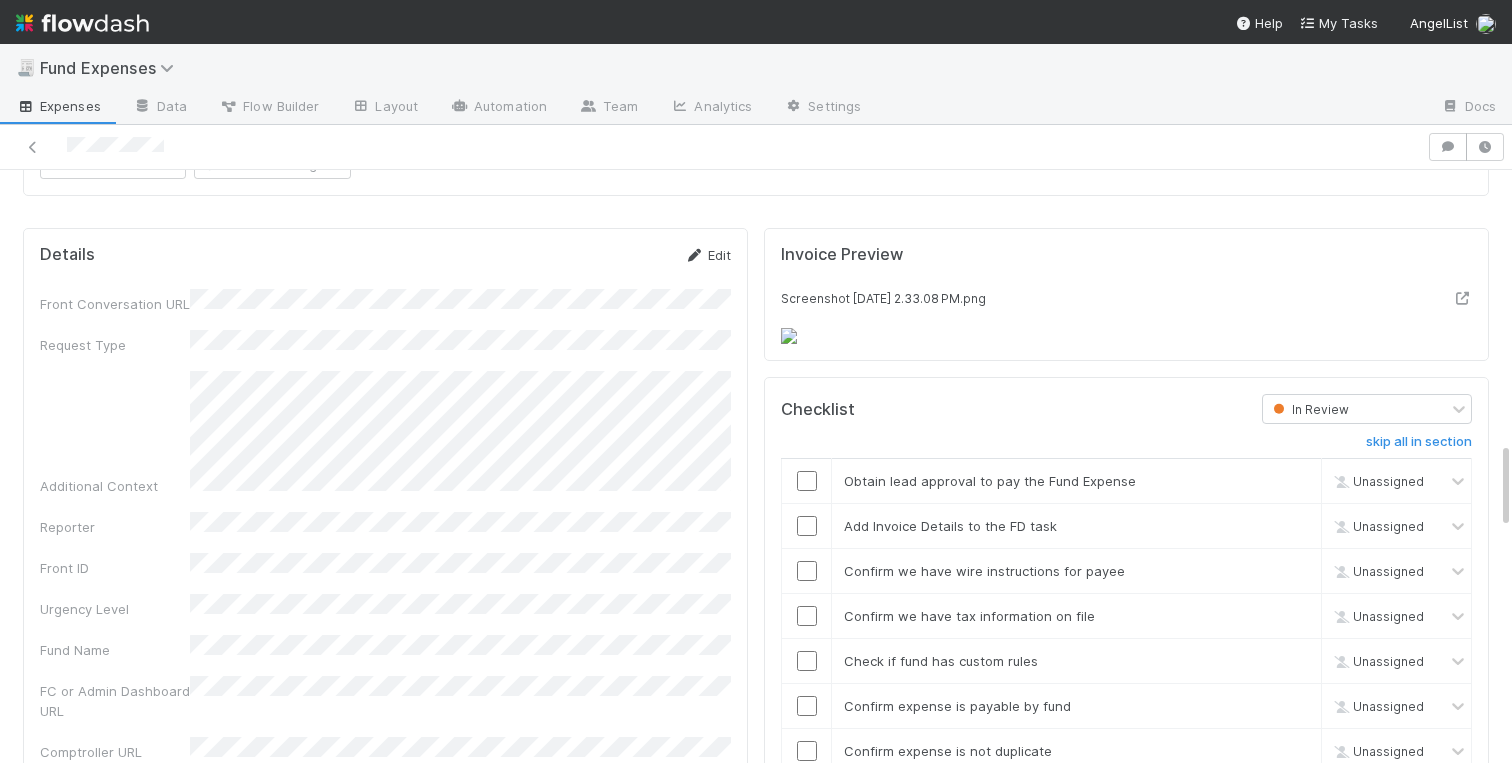 click on "Edit" at bounding box center (707, 255) 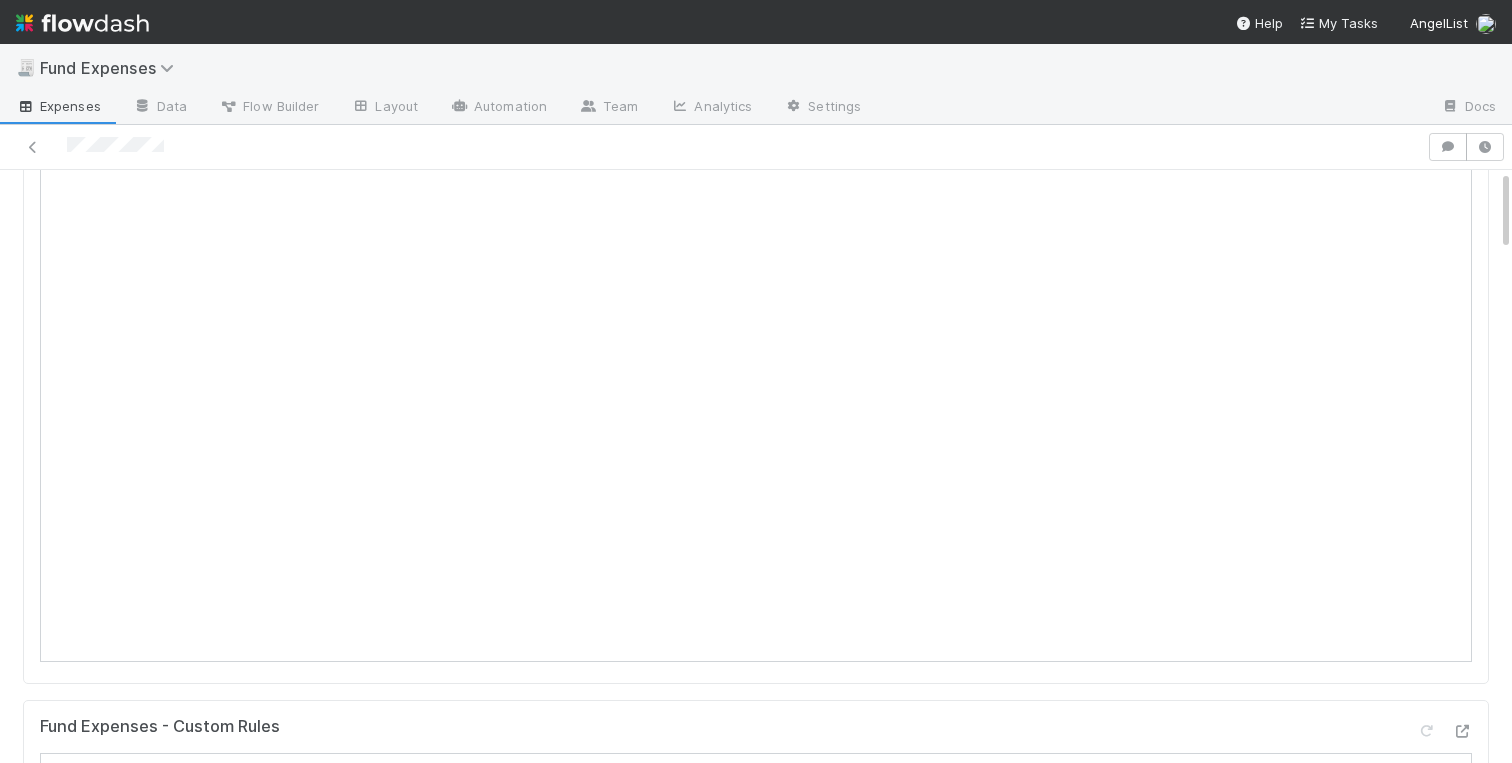 scroll, scrollTop: 0, scrollLeft: 0, axis: both 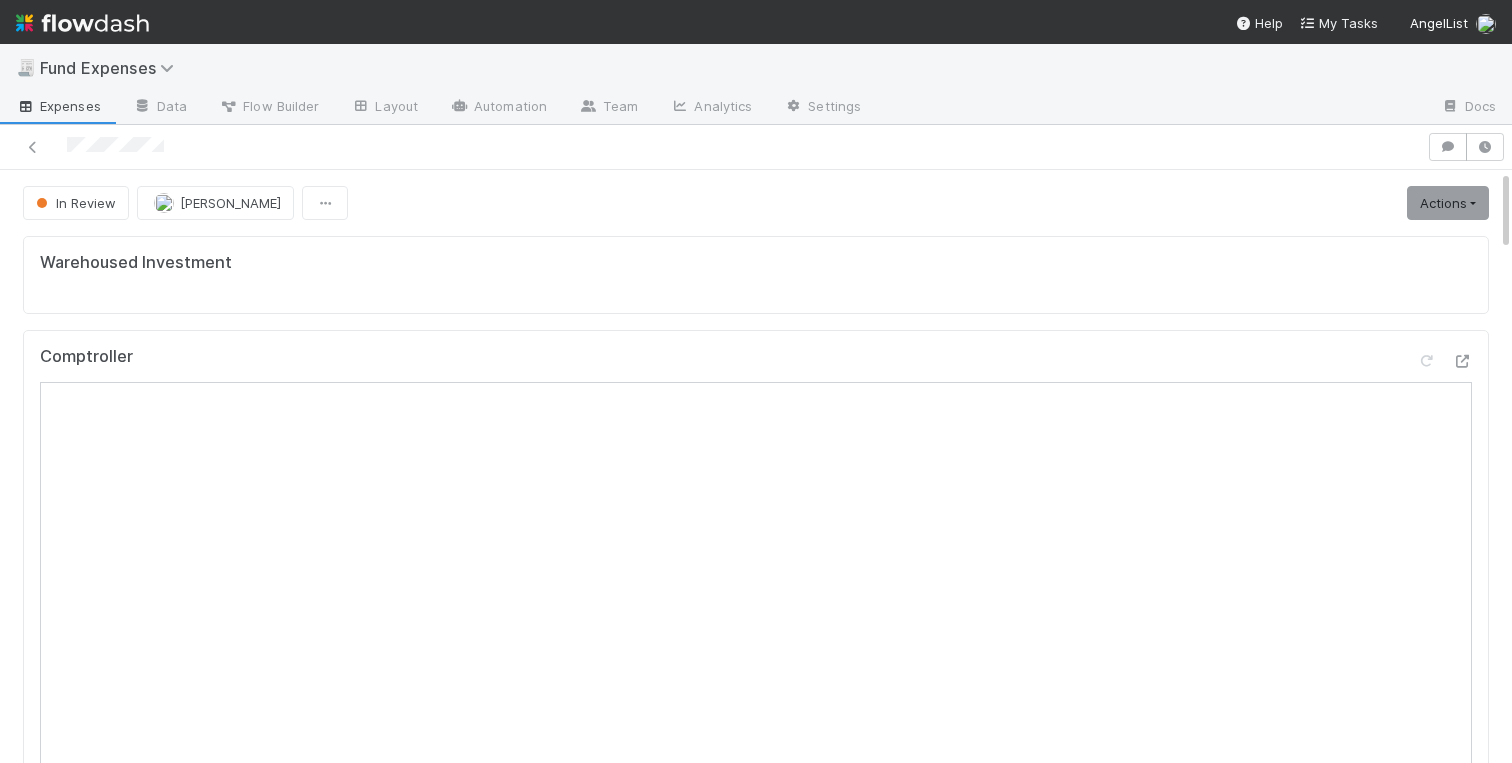 click on "Warehoused Investment   Comptroller Fund Expenses - Custom Rules Sanity Check    Create a new  task Link an existing  task Comments Attach files: Choose or drag and drop file(s) Add Comment Linked Workflow Tasks You do not have access to the   Belltower Administrative Fee Contributions   workflow. Paper Mail Invoice   Create a new  task Link an existing  task Details Save Cancel Front Conversation URL  Request Type  Additional Context  Reporter  Front ID  Urgency Level  Fund Name  FC or Admin Dashboard URL  Comptroller URL  Comptroller URL (QP)  Partial Payment  Payment Amount   Currency (if Foreign Currency)  Expense Category  Reimbursement?  Recipient  On-Platform Recipient  Accrual Date  Vendor (Payee)  Vendor Wire Instructions  3PC Invoice  Invoice   Invoice Attachment  Vendor Tax Information  Fund Documents  Outgoing Wire ID - Primary   Outgoing Wire ID - Secondary (QP)   _3pc?  ACH  Funding Account  Wire  Incoming Wire ID (3PC)  MP Fees Paid via TPC  Created On Legal Launchpad Ticket  OC Ticket" at bounding box center (756, 2497) 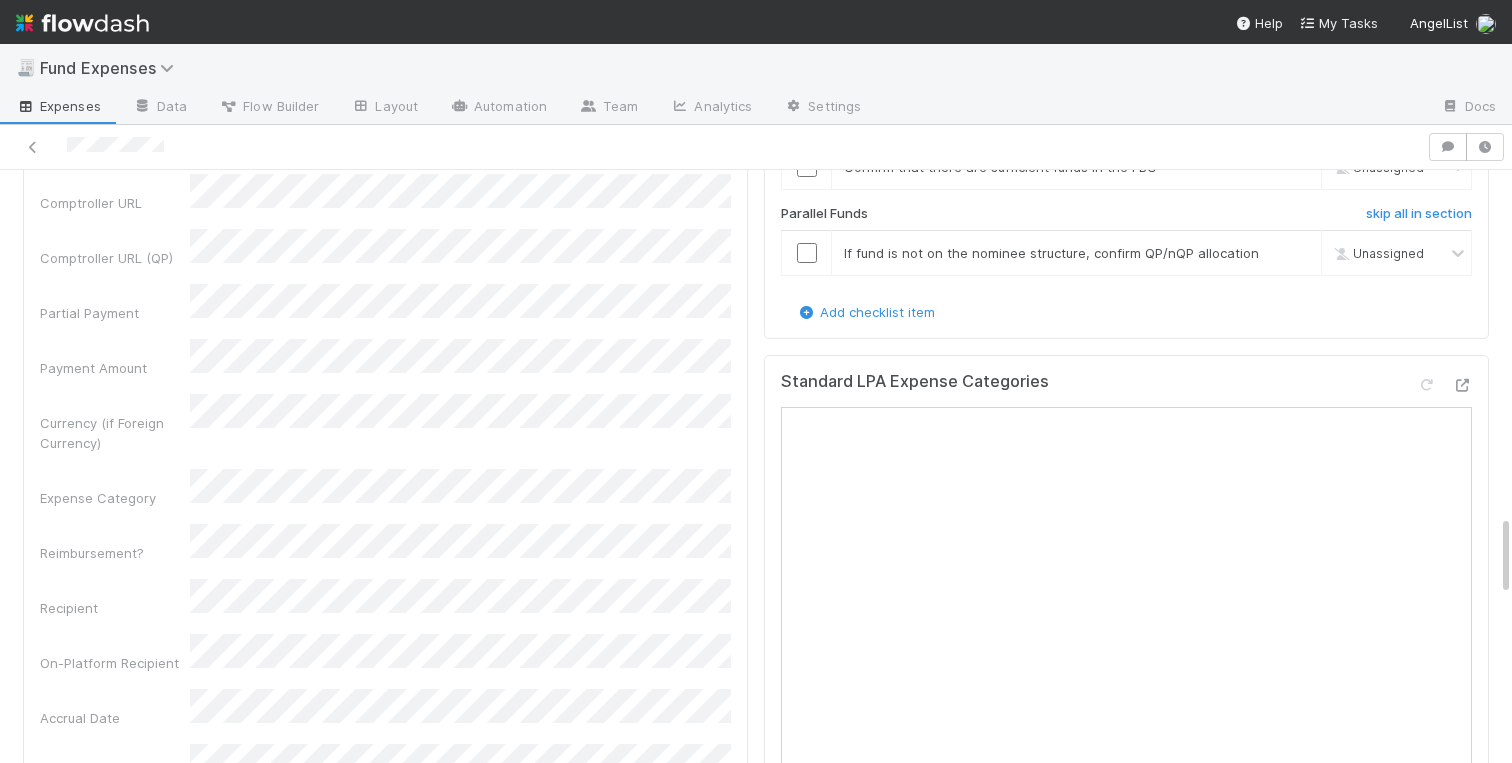 scroll, scrollTop: 2585, scrollLeft: 0, axis: vertical 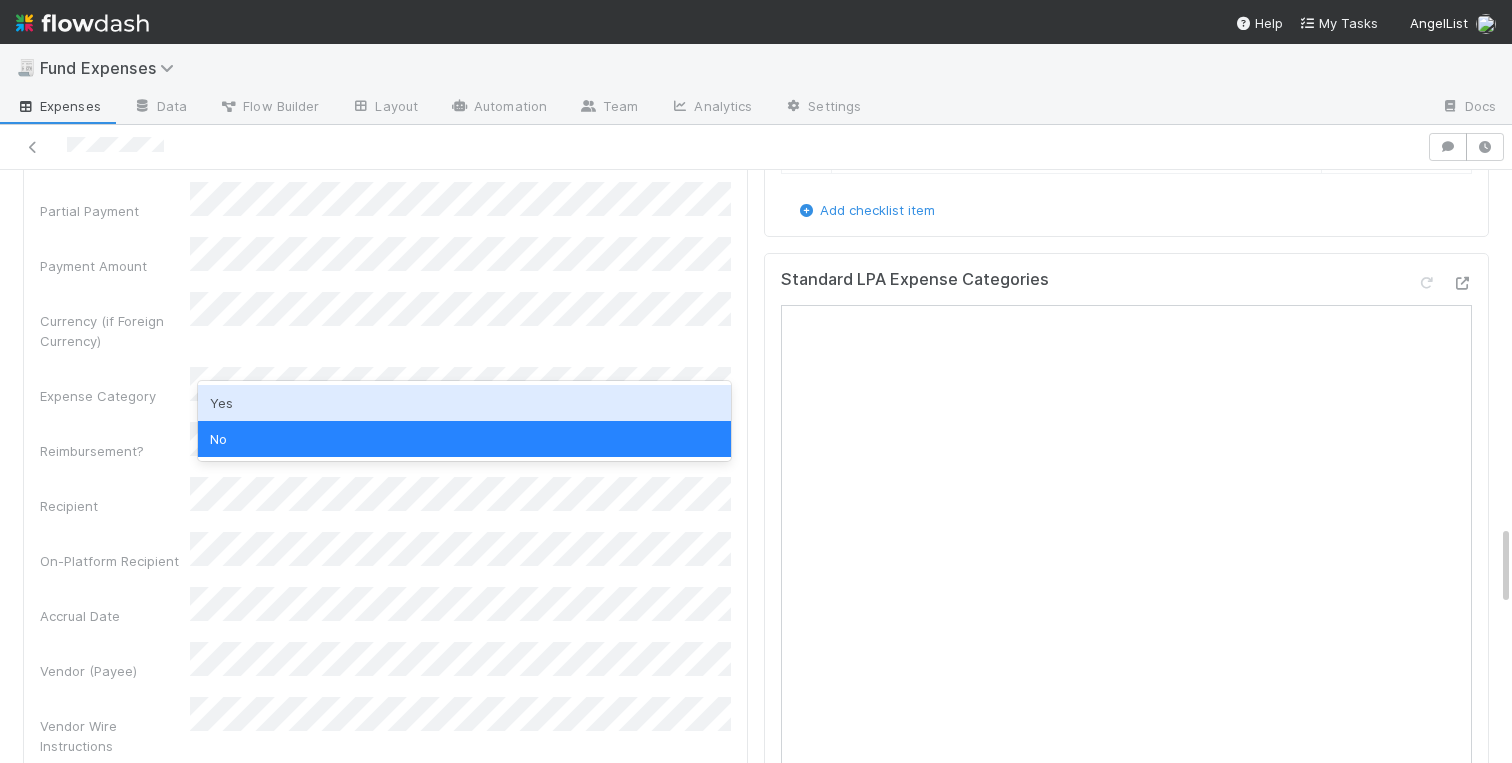 click on "Yes" at bounding box center [464, 403] 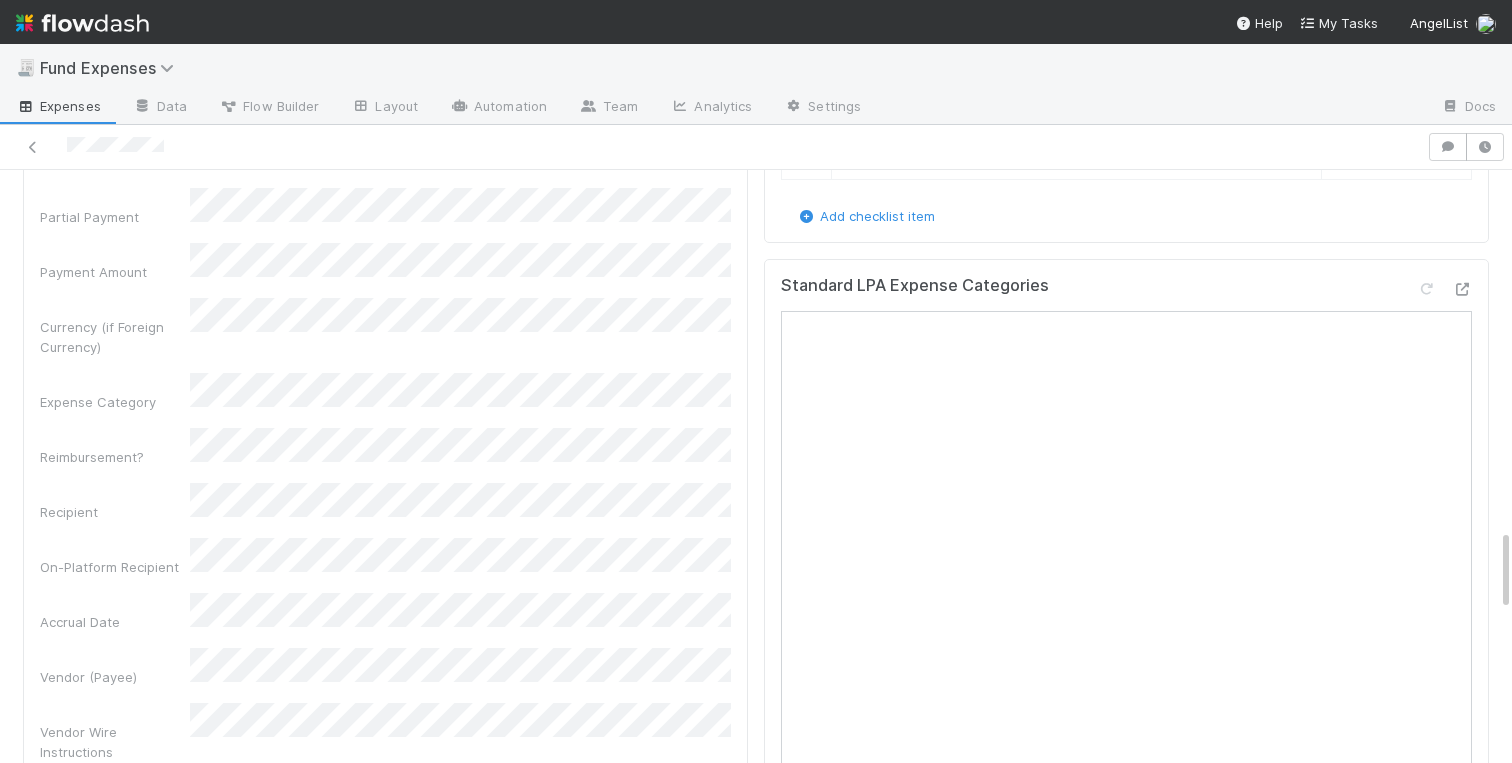 scroll, scrollTop: 2617, scrollLeft: 0, axis: vertical 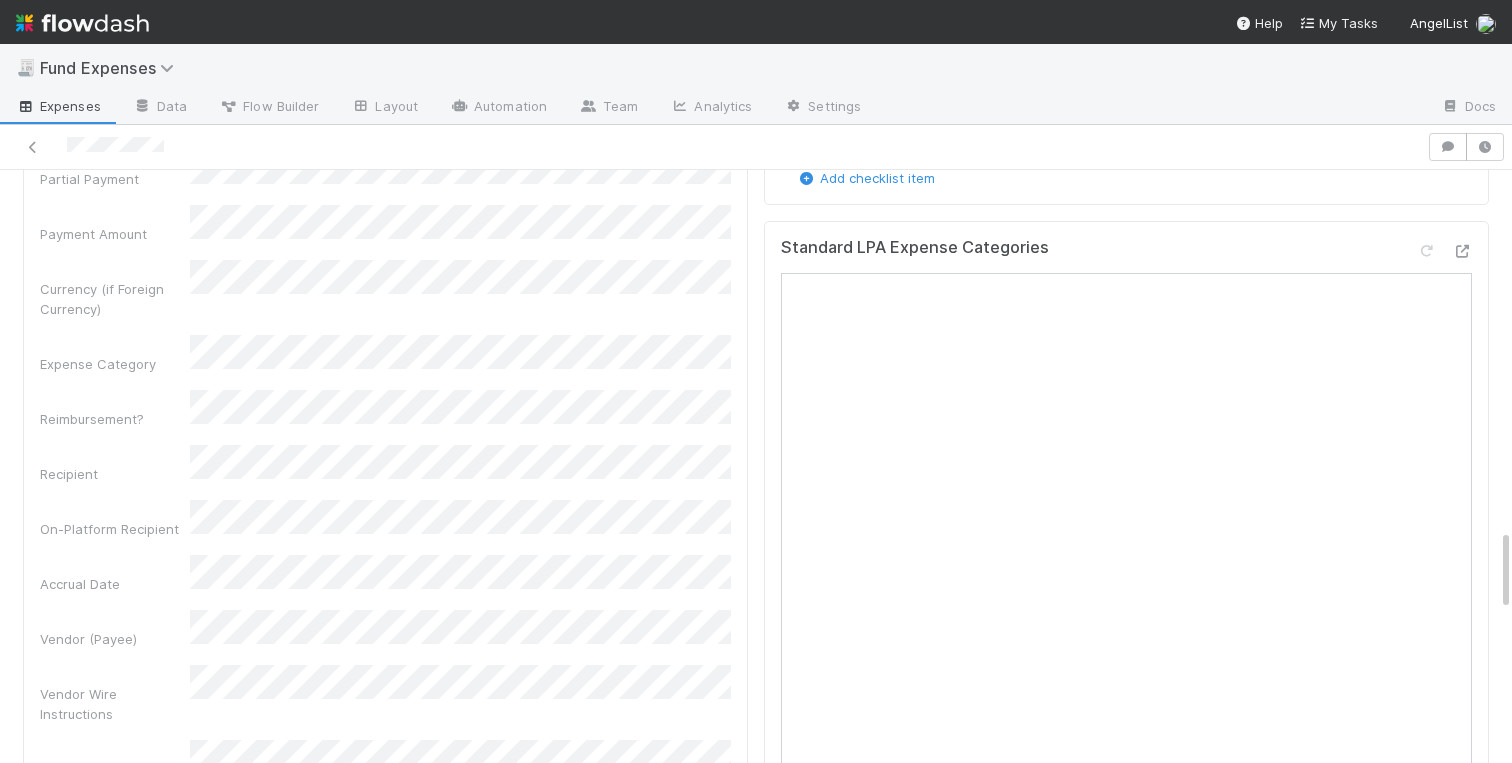 click on "Vendor (Payee)" at bounding box center (115, 639) 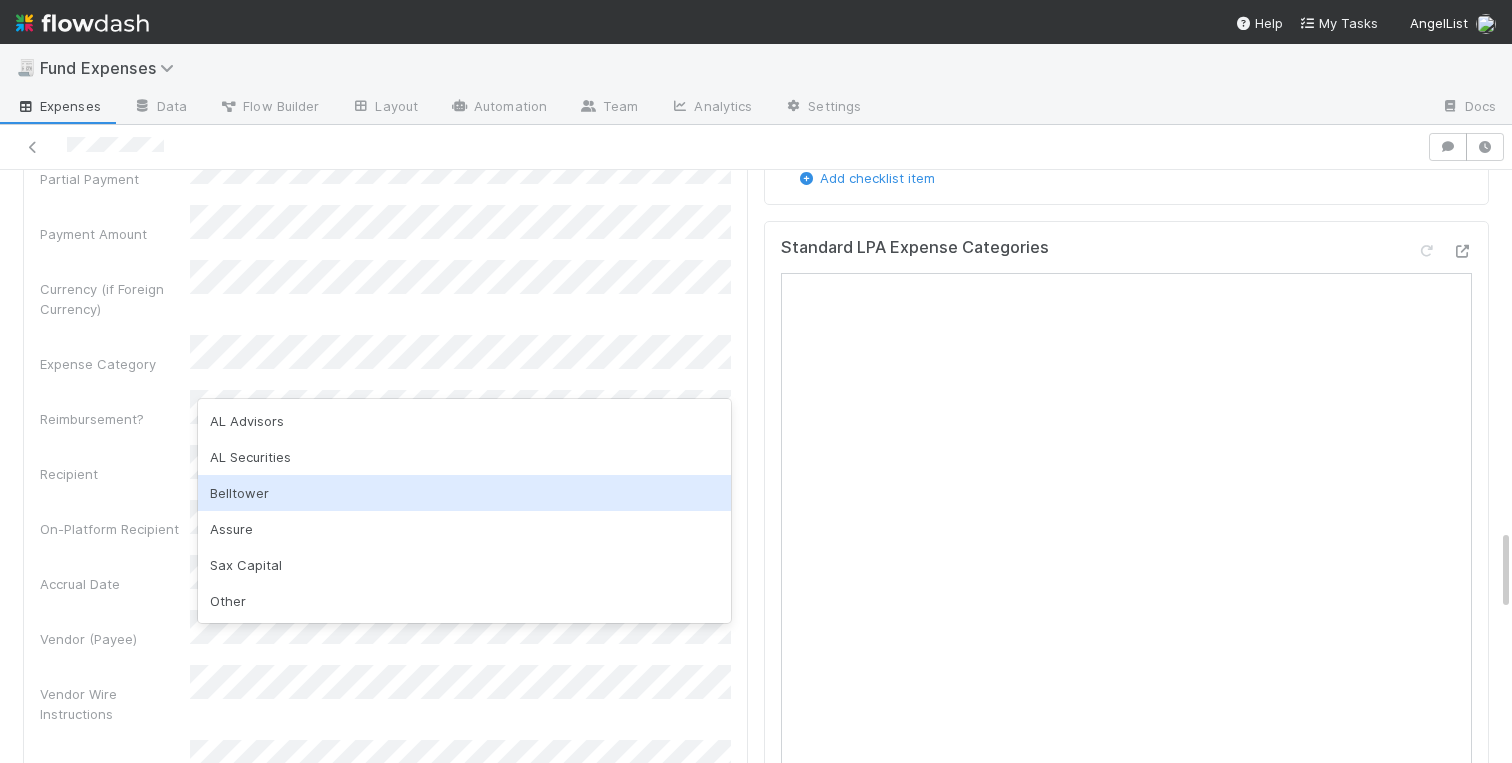 click on "Belltower" at bounding box center (464, 493) 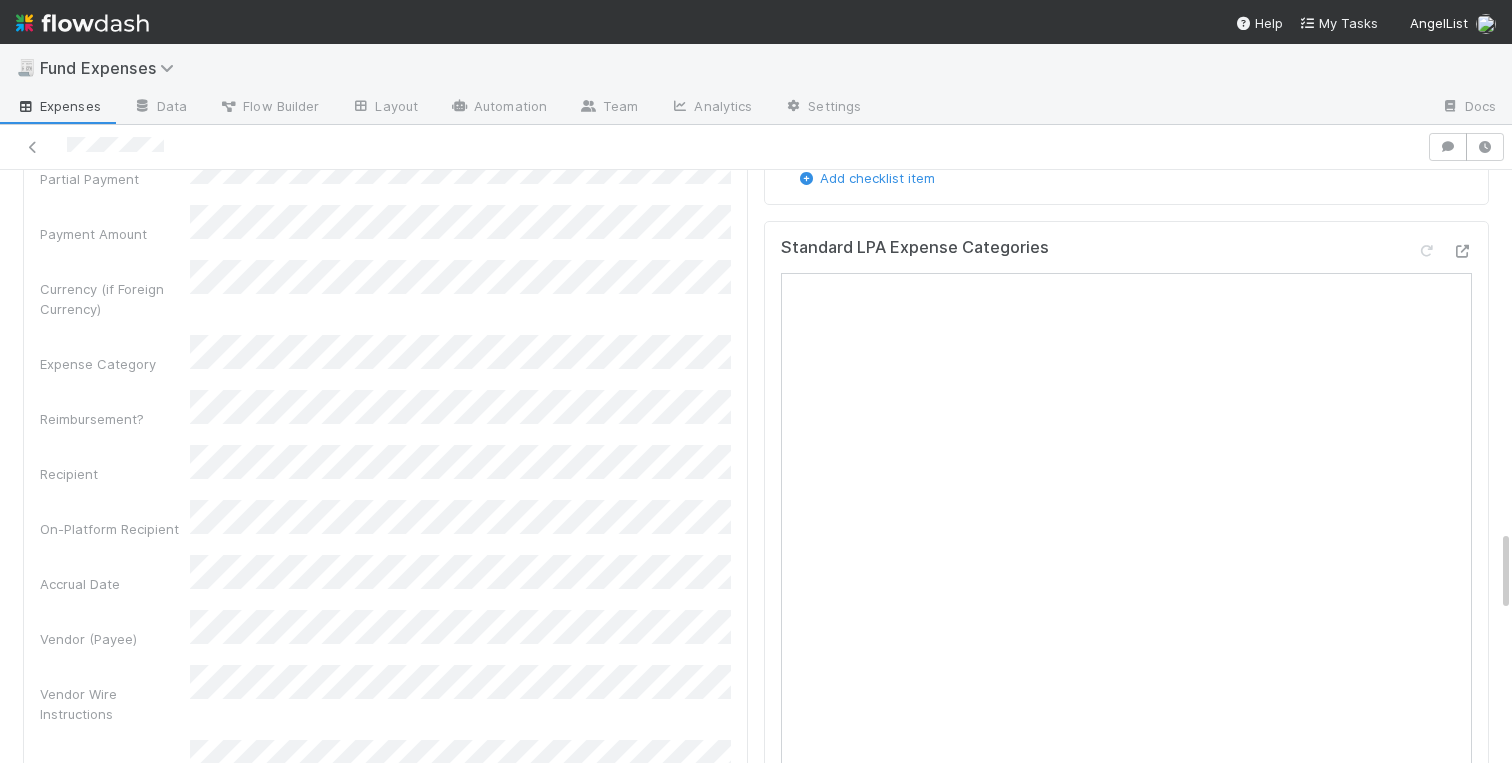 scroll, scrollTop: 2632, scrollLeft: 0, axis: vertical 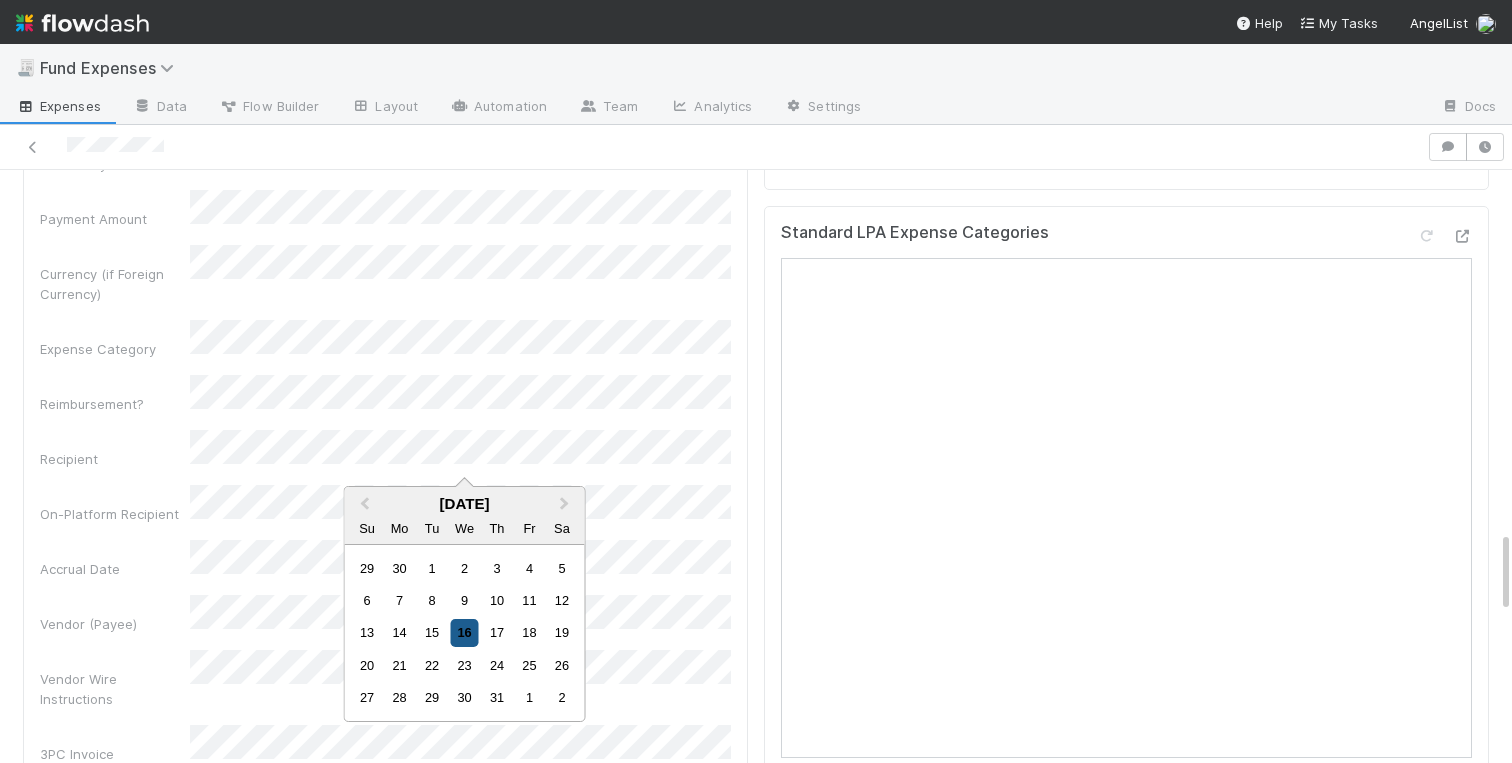 click on "16" at bounding box center (464, 632) 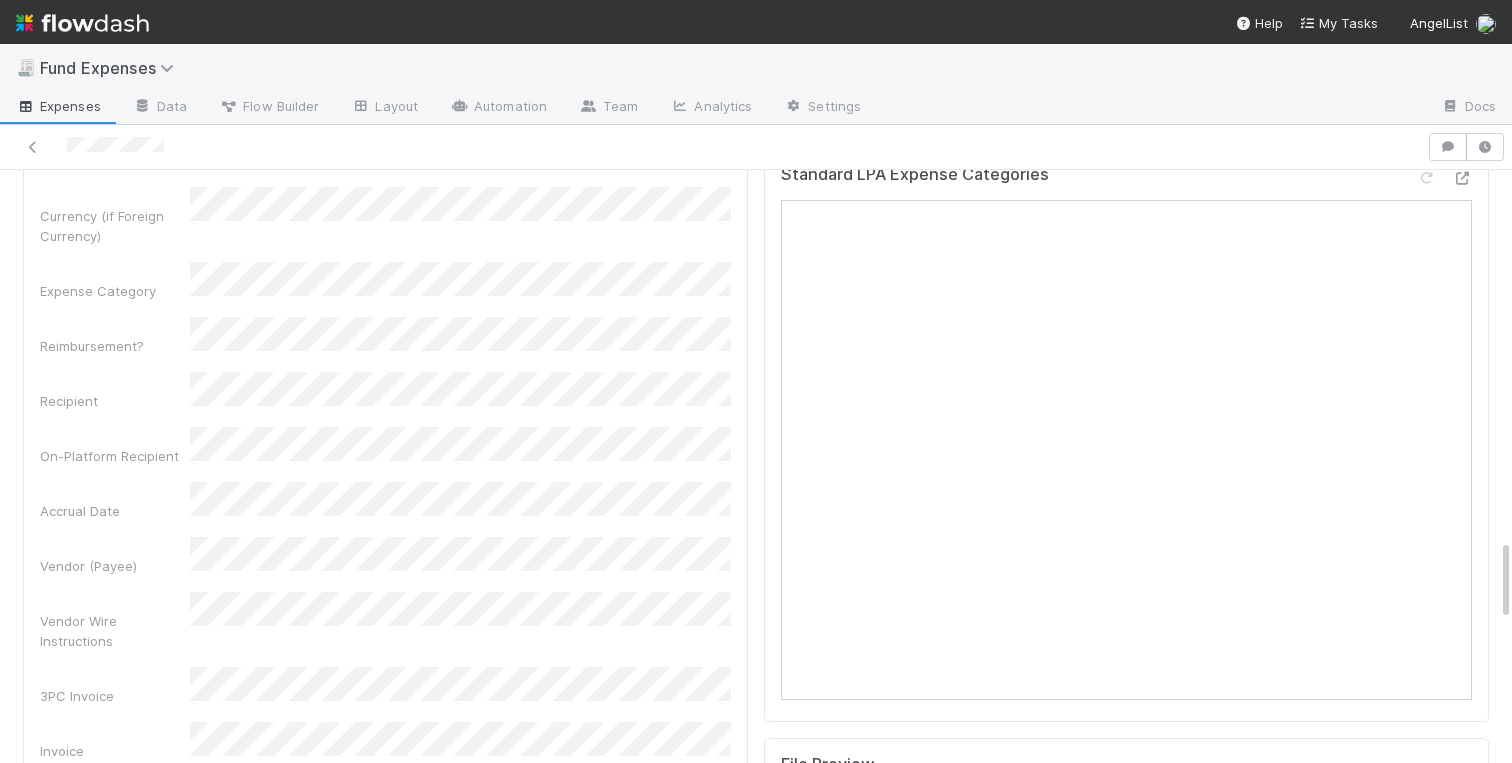click on "Vendor (Payee)" at bounding box center [115, 566] 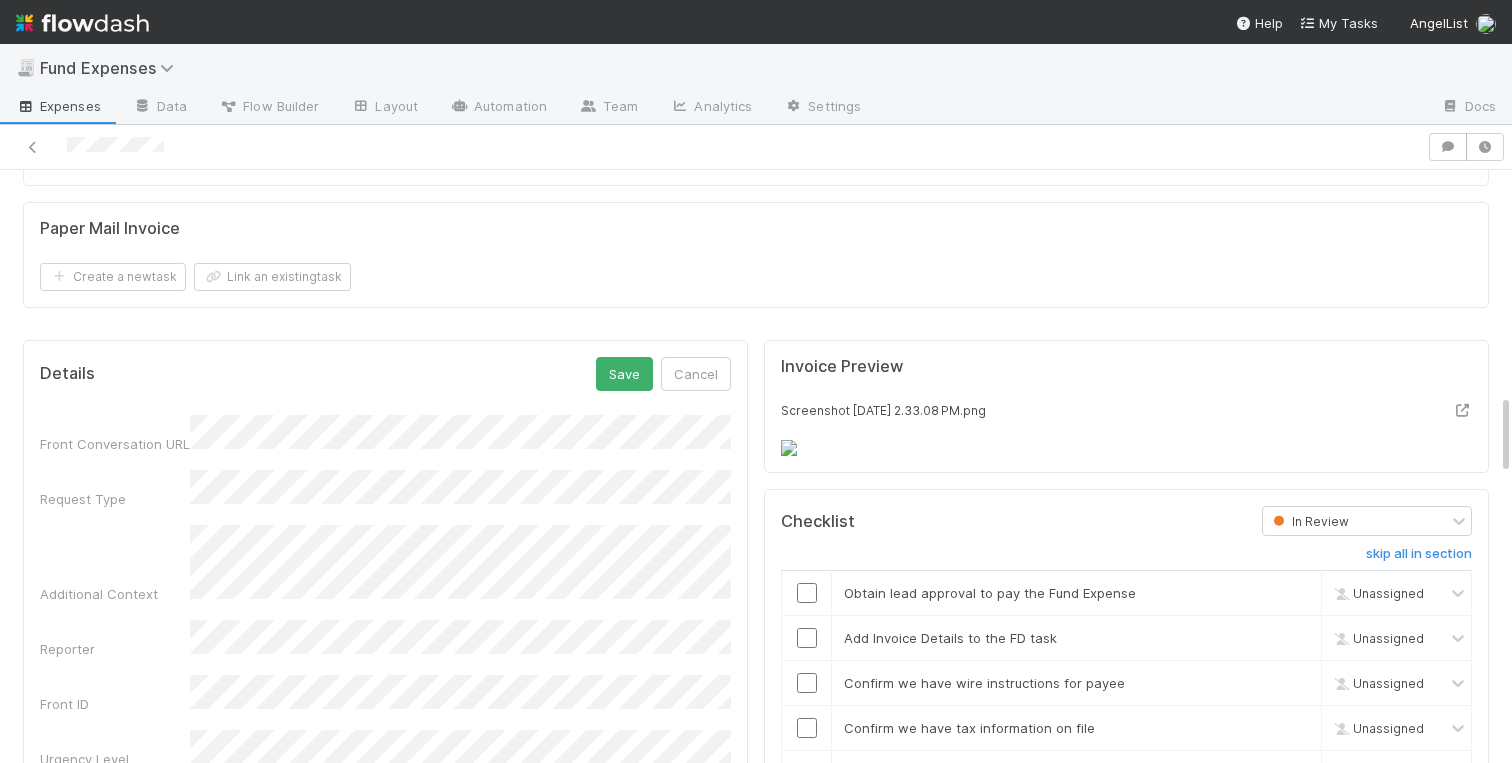 scroll, scrollTop: 1820, scrollLeft: 0, axis: vertical 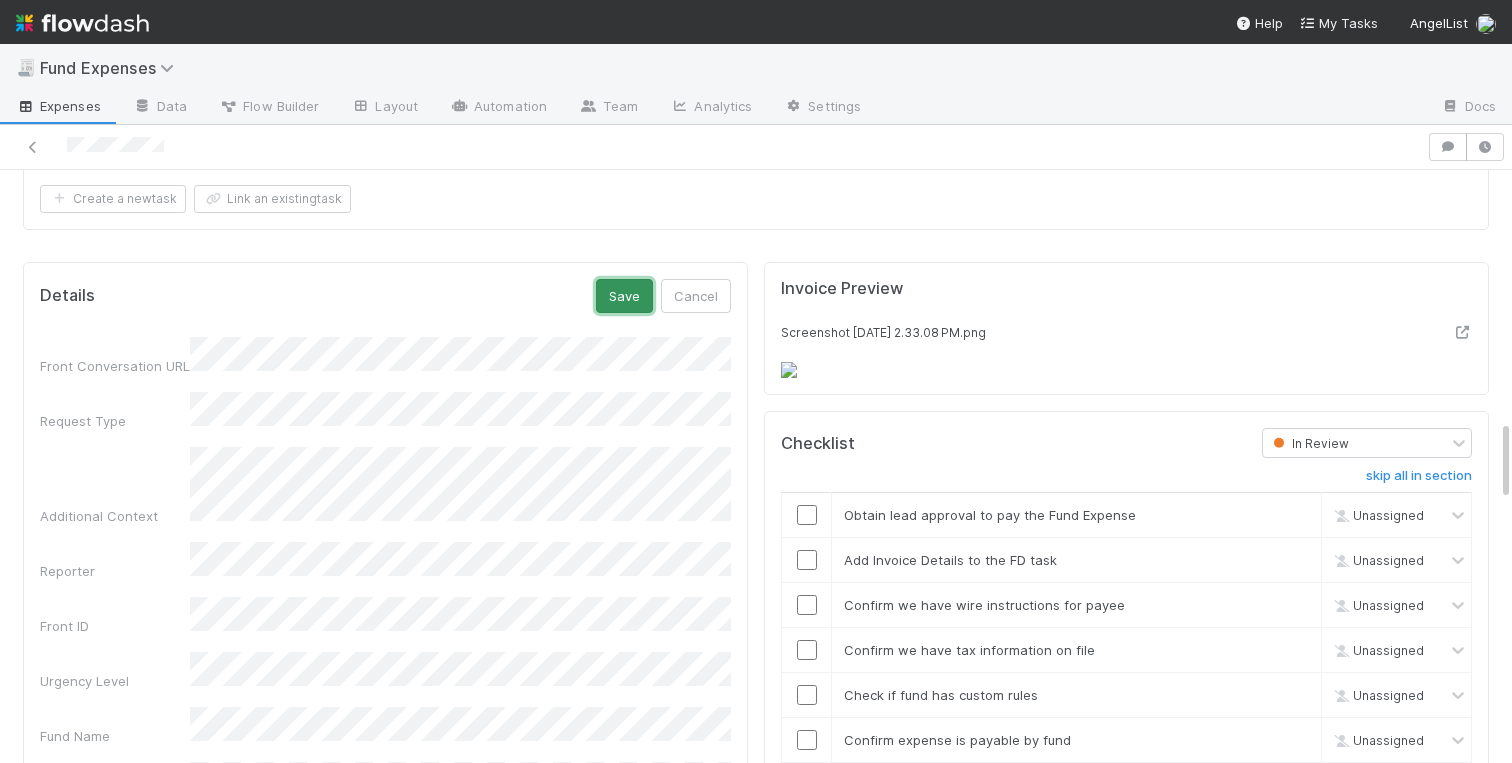 click on "Save" at bounding box center [624, 296] 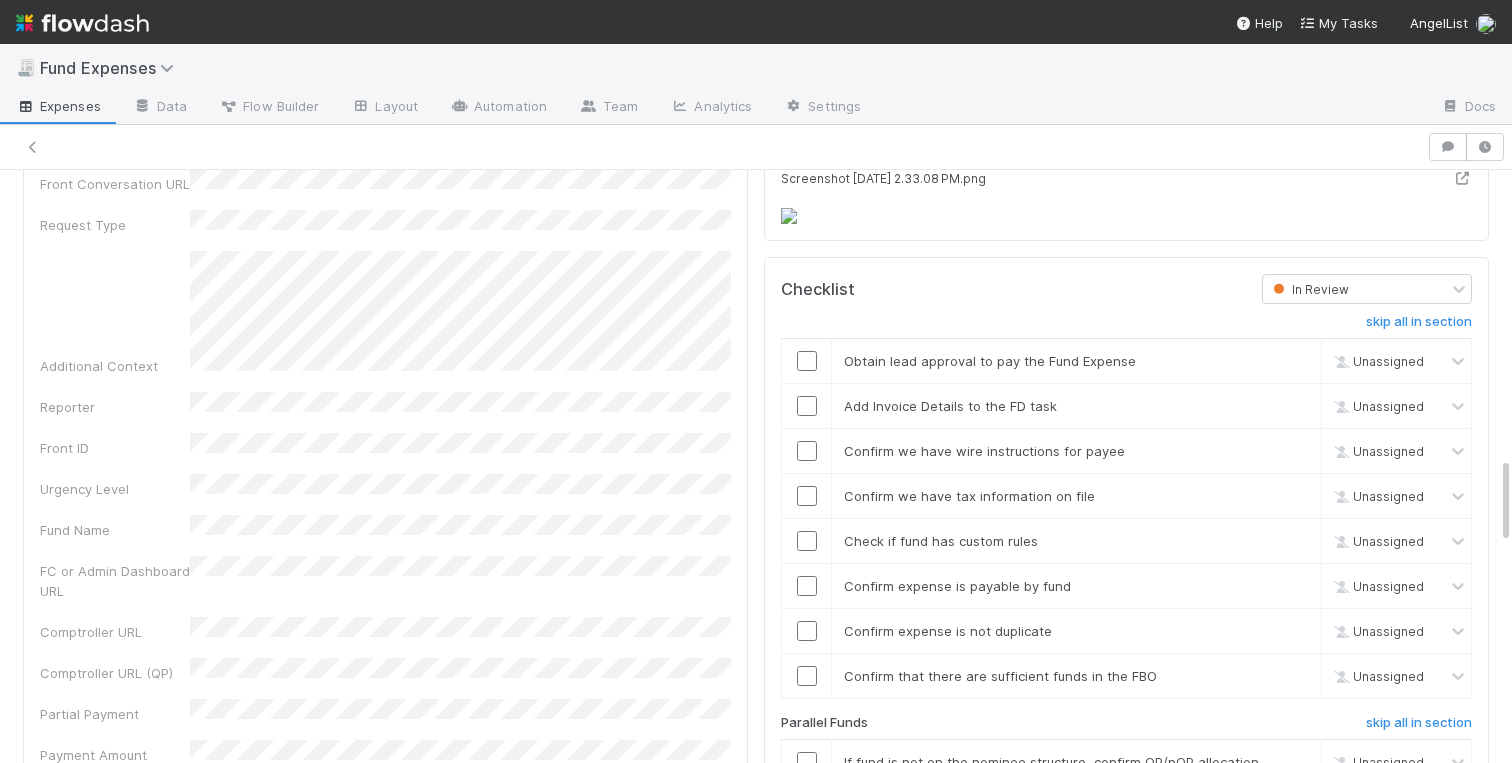 scroll, scrollTop: 2015, scrollLeft: 0, axis: vertical 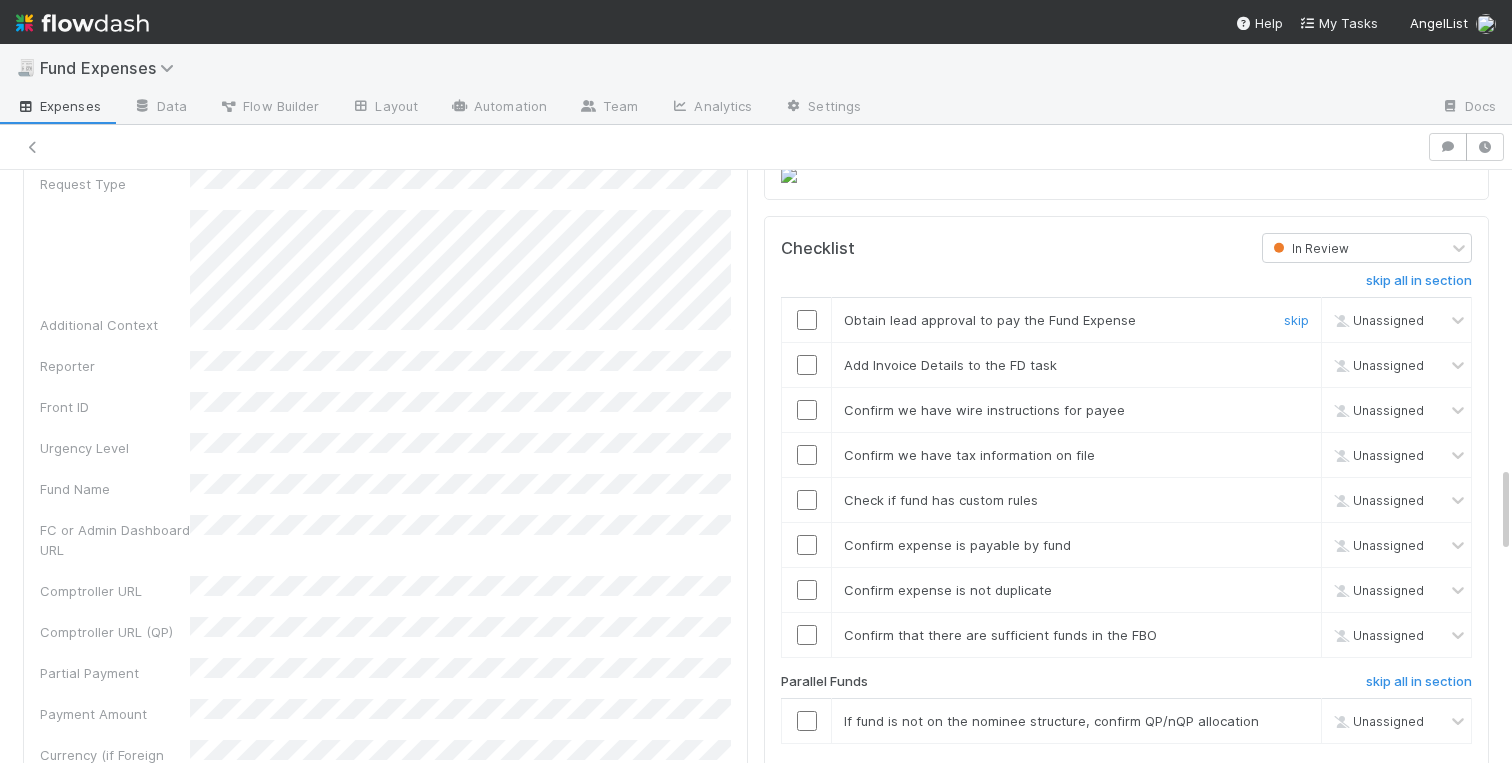click at bounding box center [807, 320] 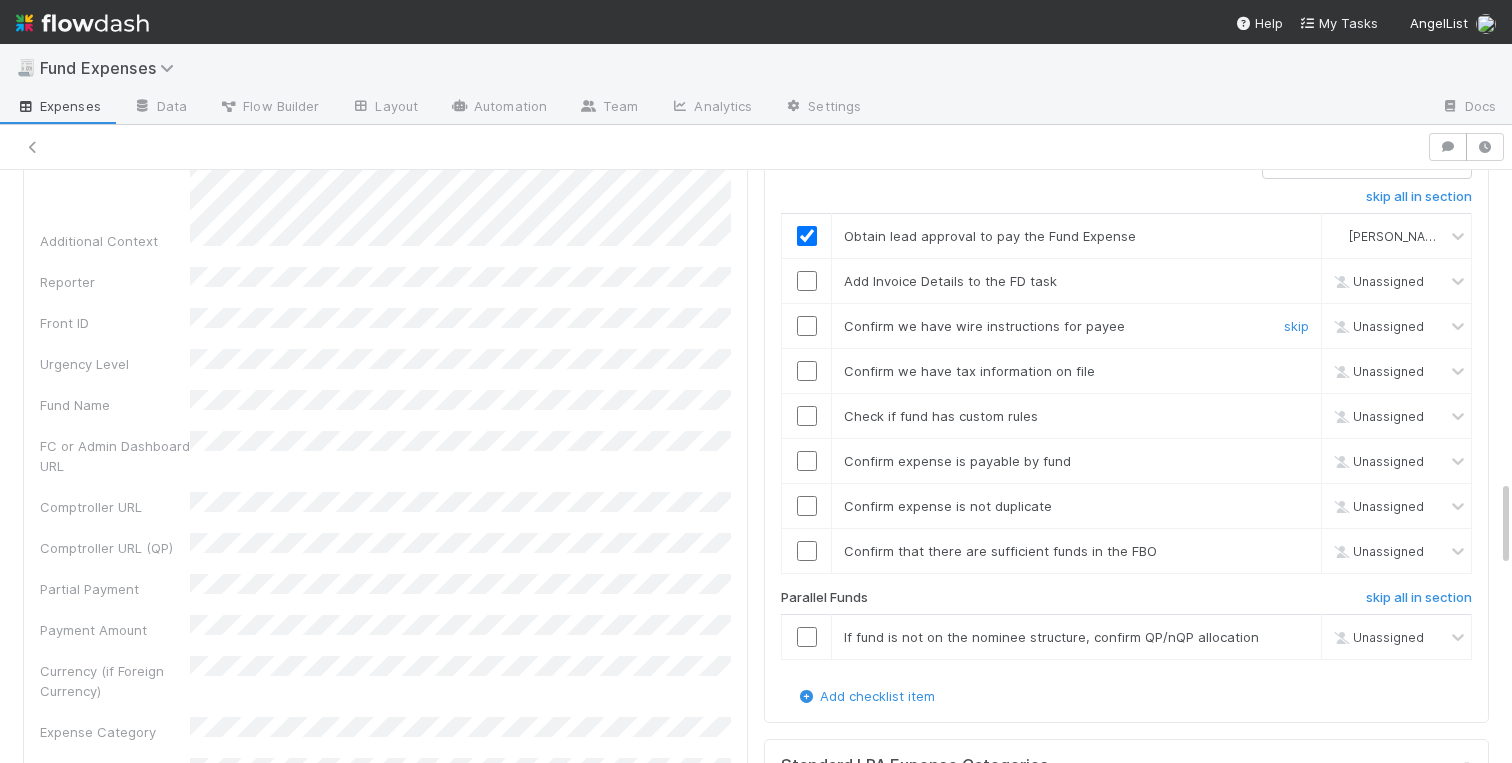 scroll, scrollTop: 2115, scrollLeft: 0, axis: vertical 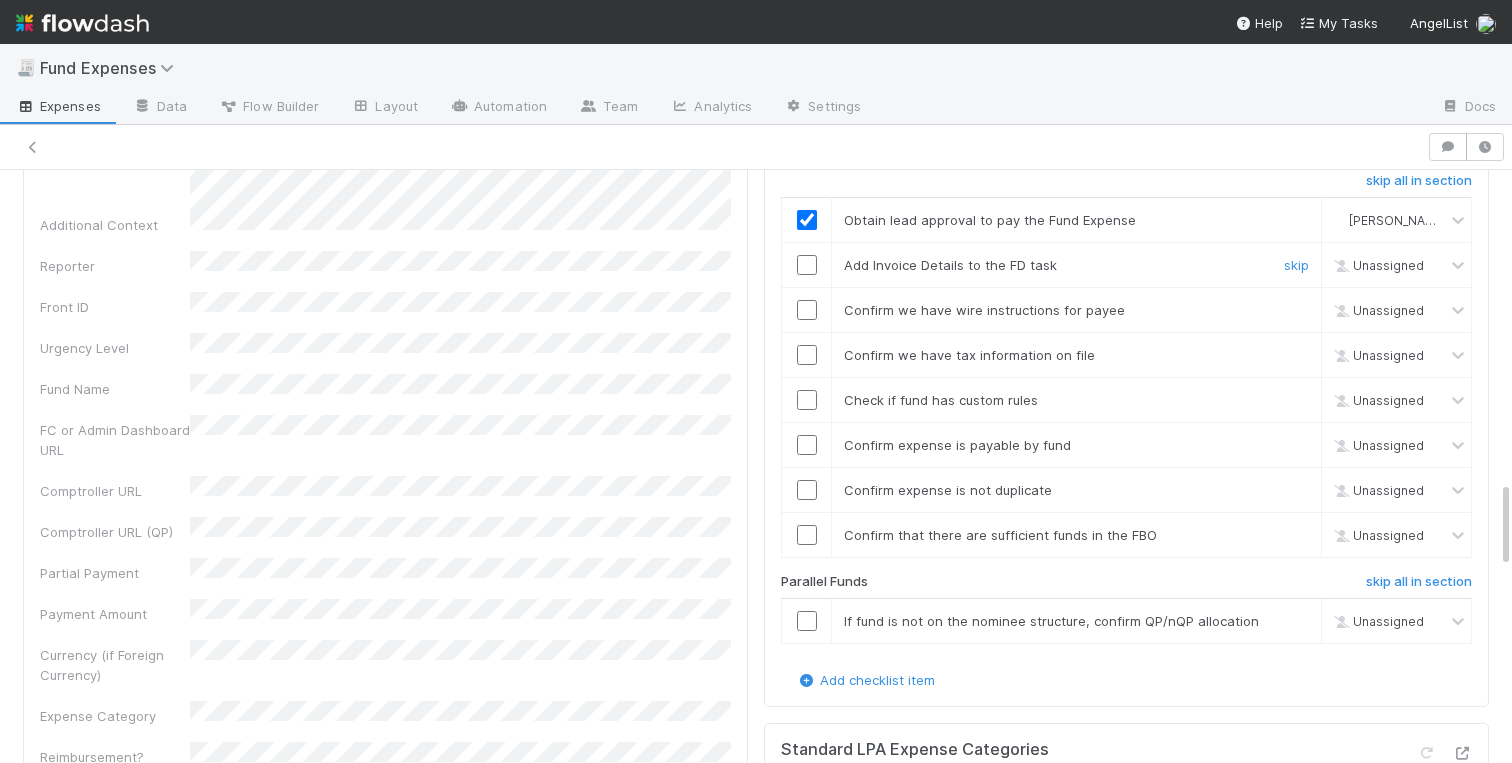 click at bounding box center [807, 265] 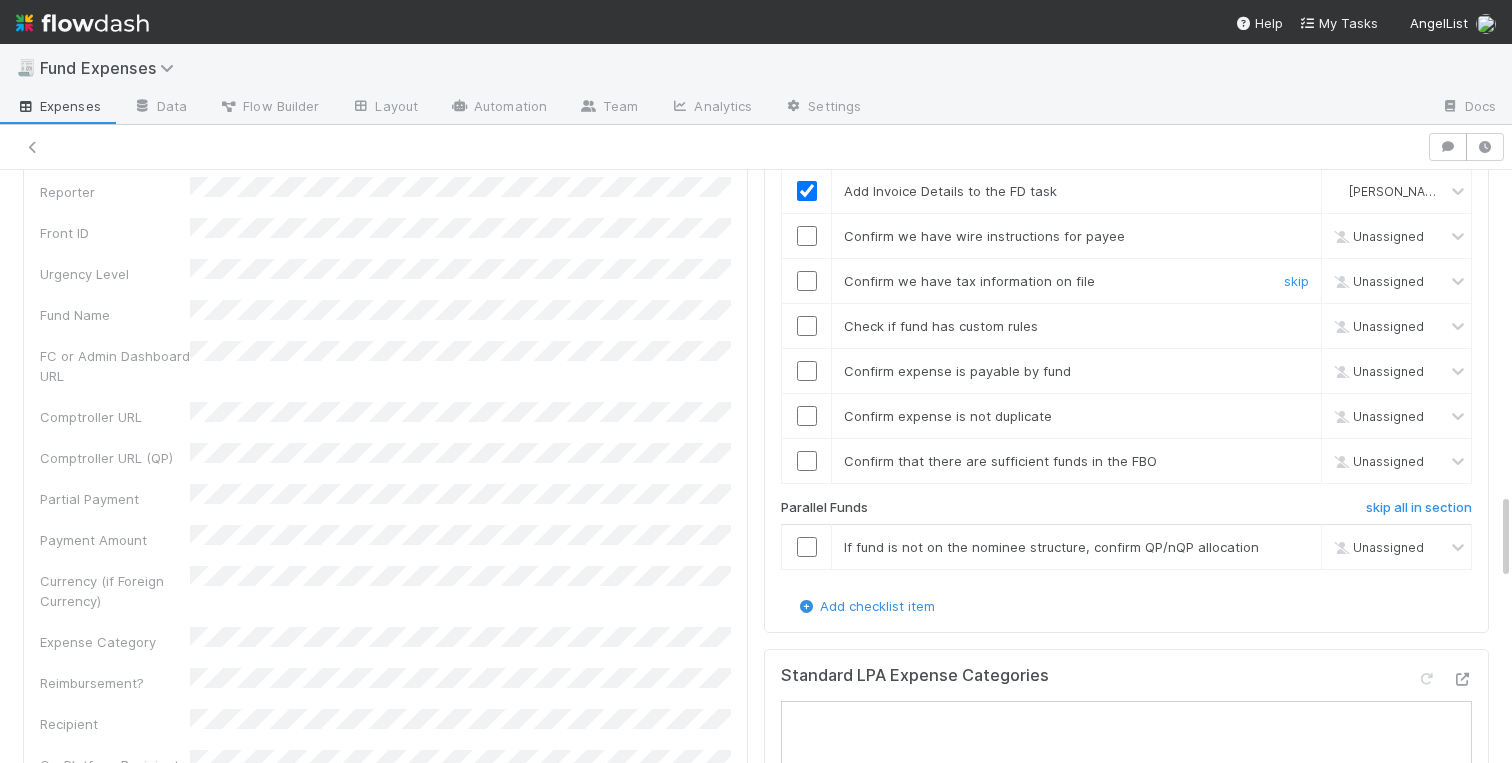 scroll, scrollTop: 2197, scrollLeft: 0, axis: vertical 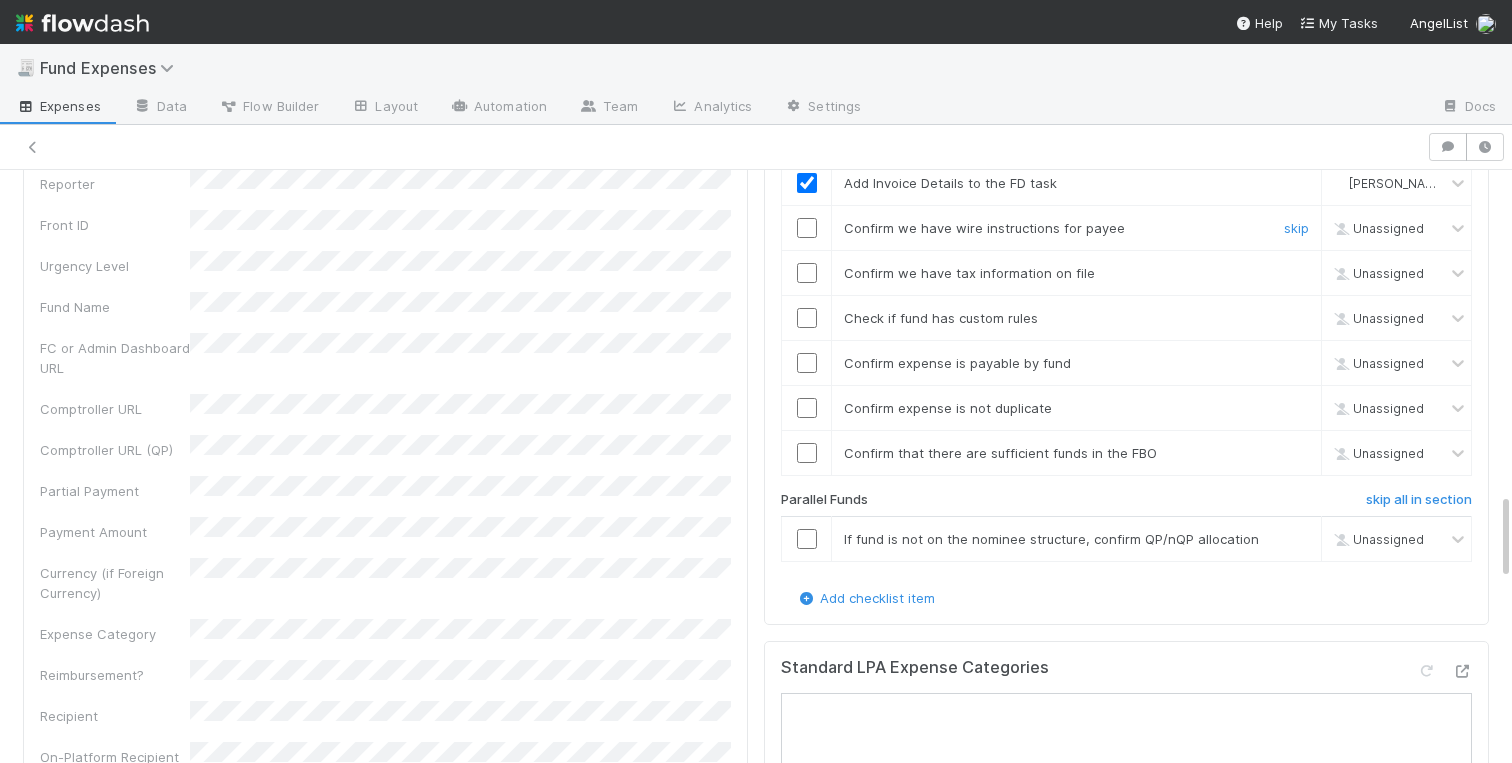 click at bounding box center (807, 228) 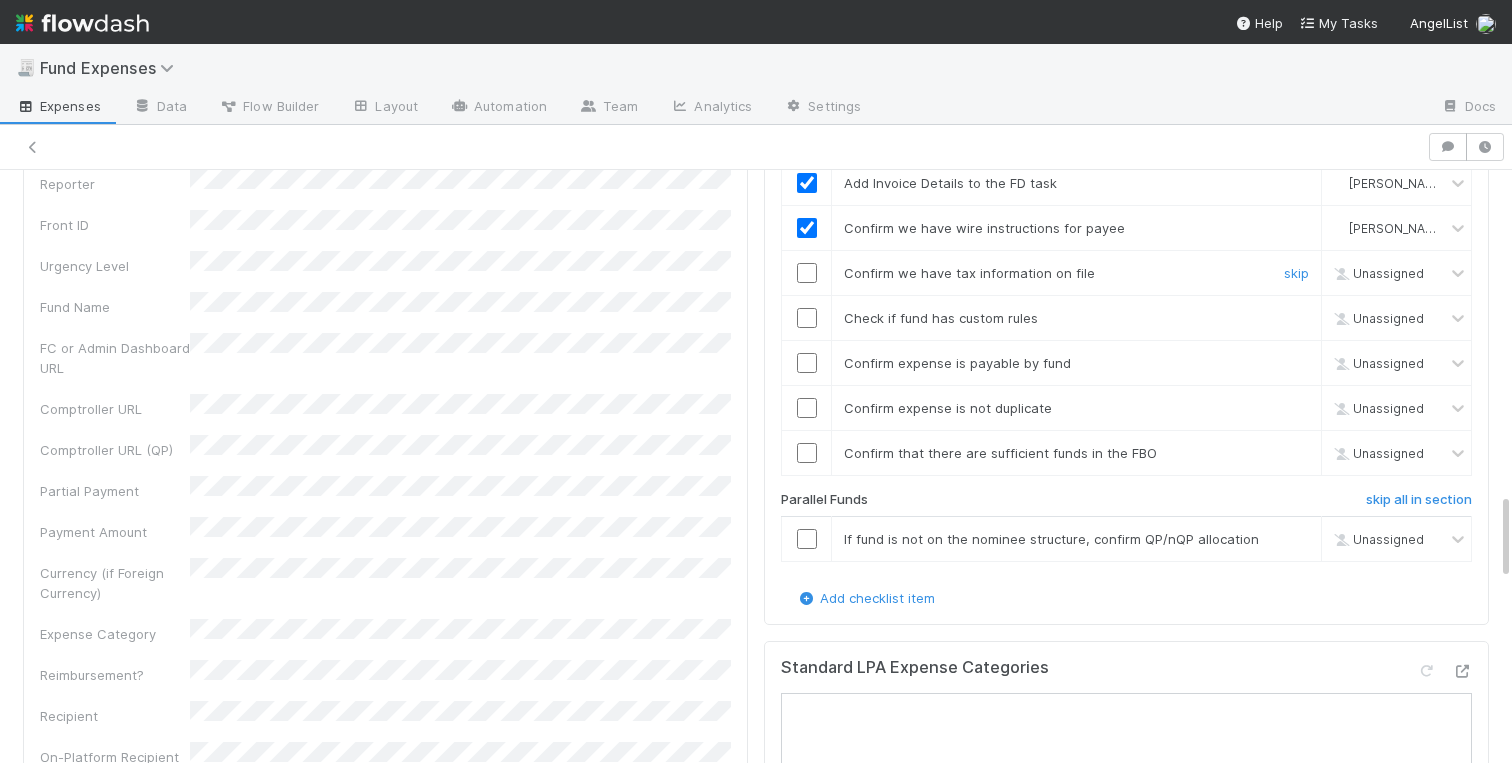 click at bounding box center (807, 273) 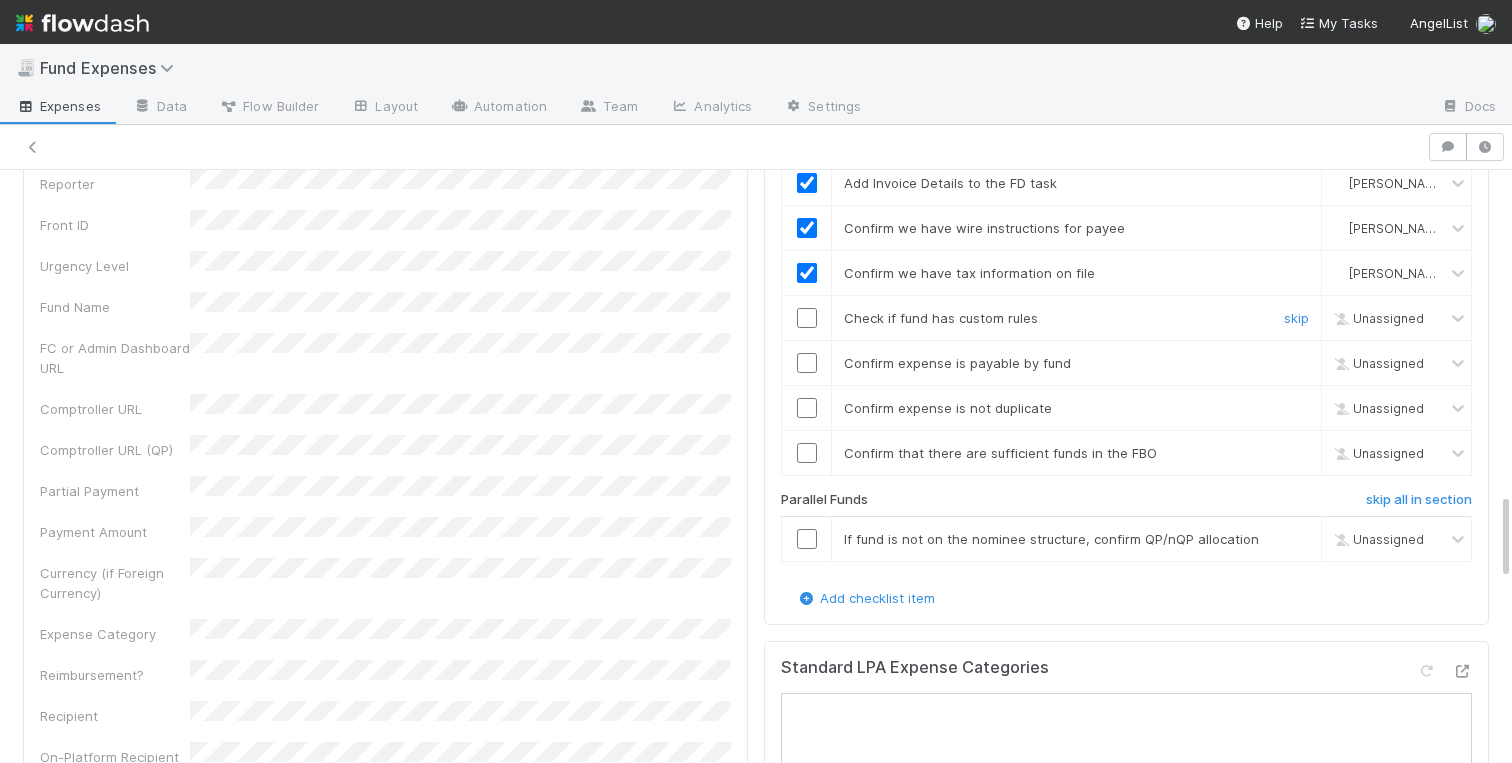 click at bounding box center (807, 318) 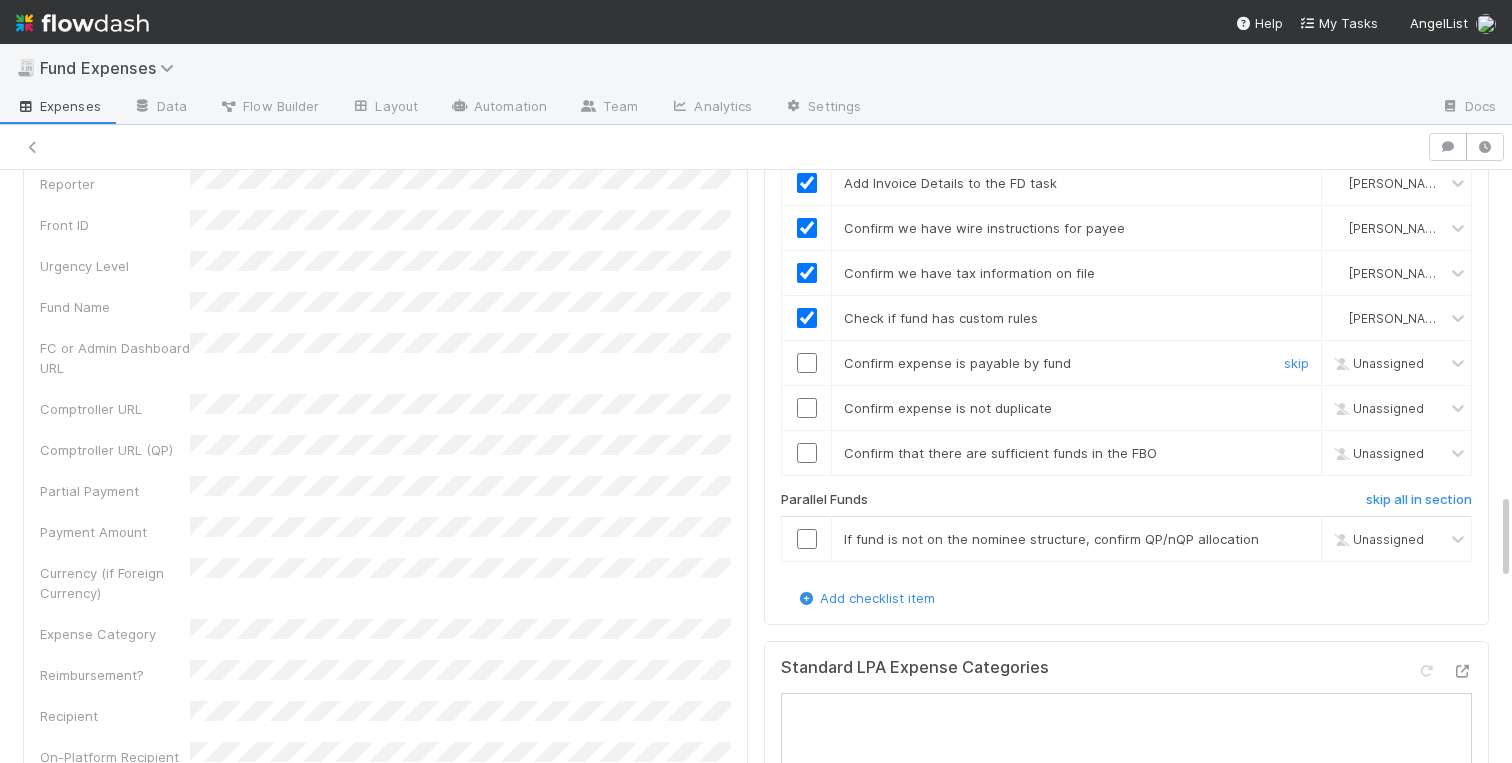 click at bounding box center [807, 363] 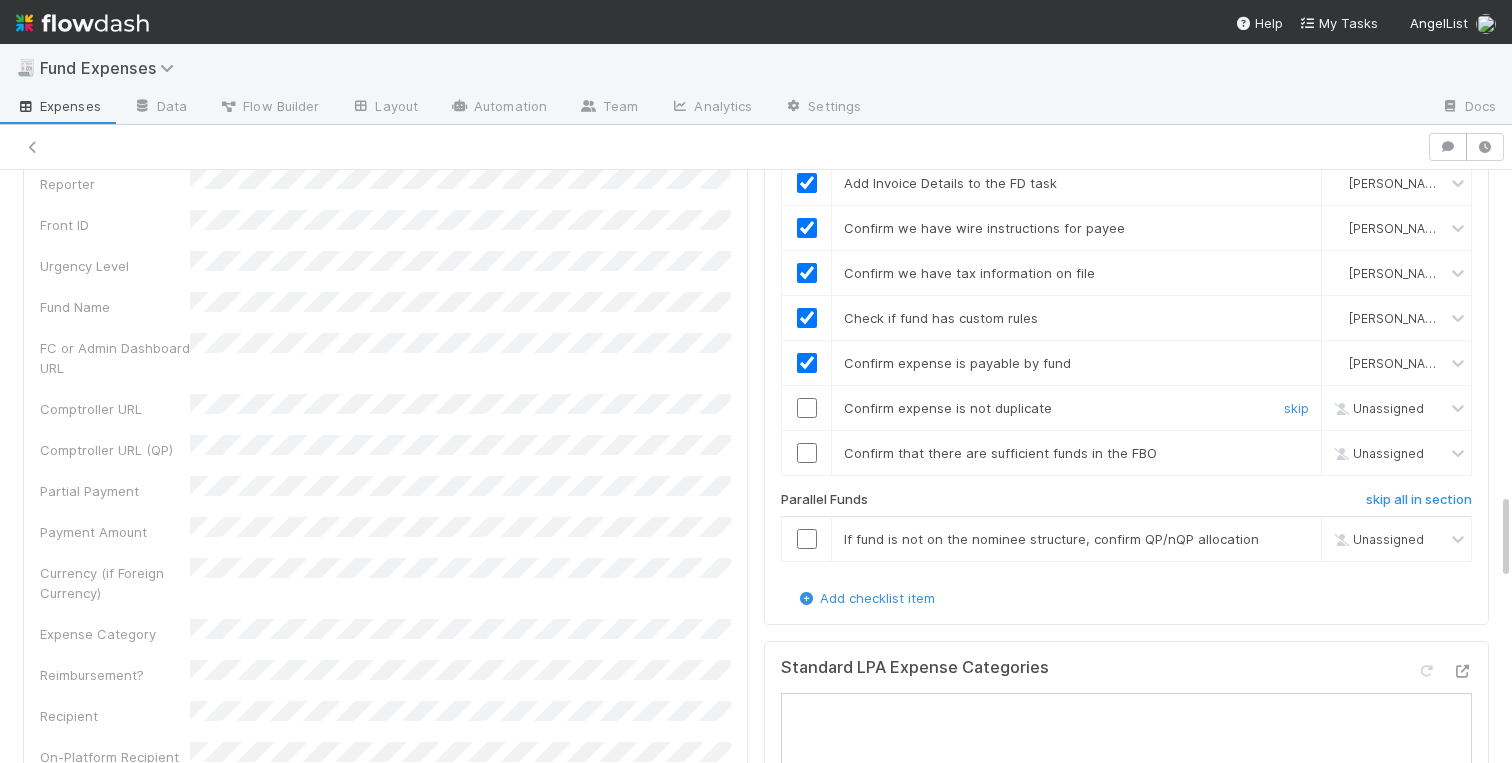 click at bounding box center (807, 408) 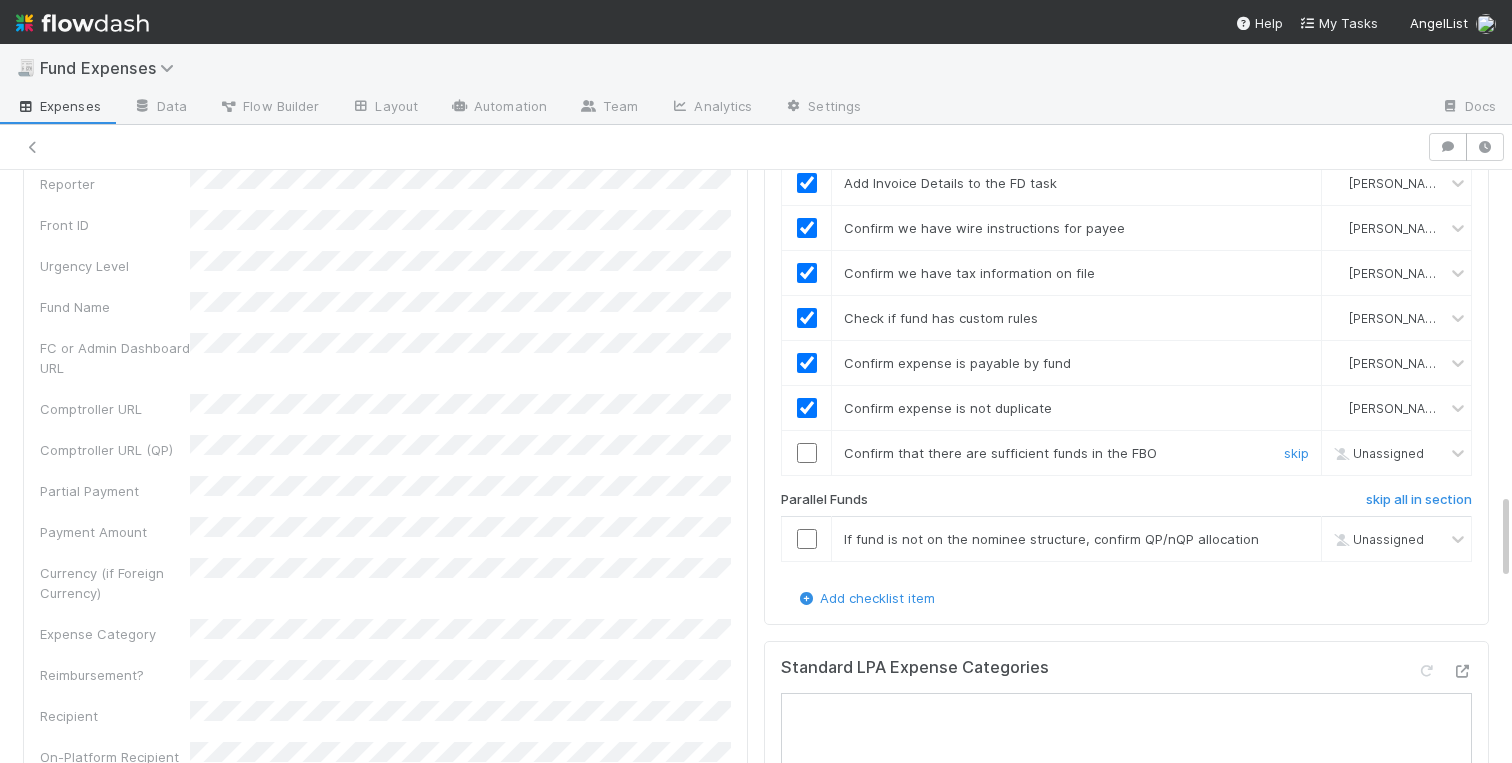 click at bounding box center [807, 453] 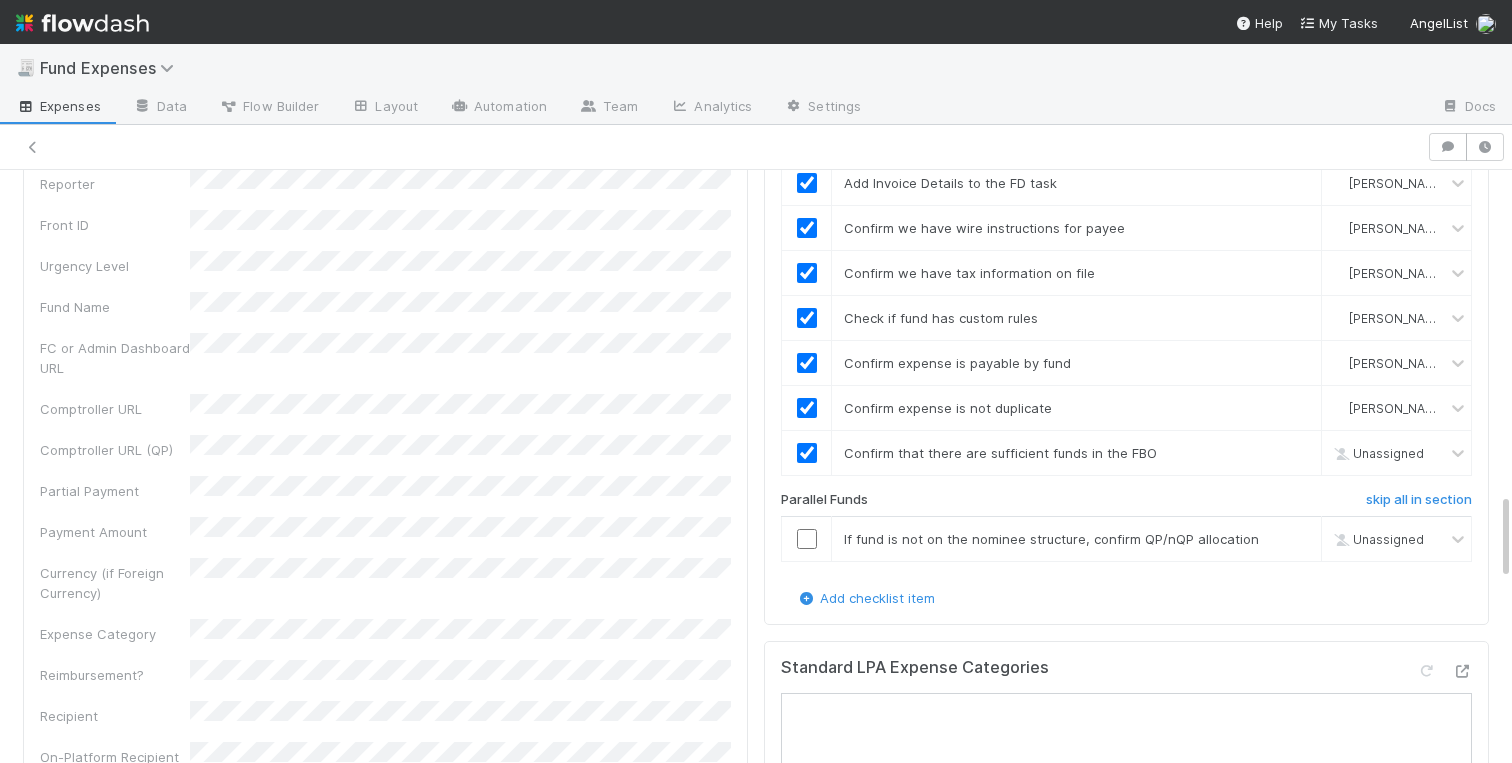 checkbox on "true" 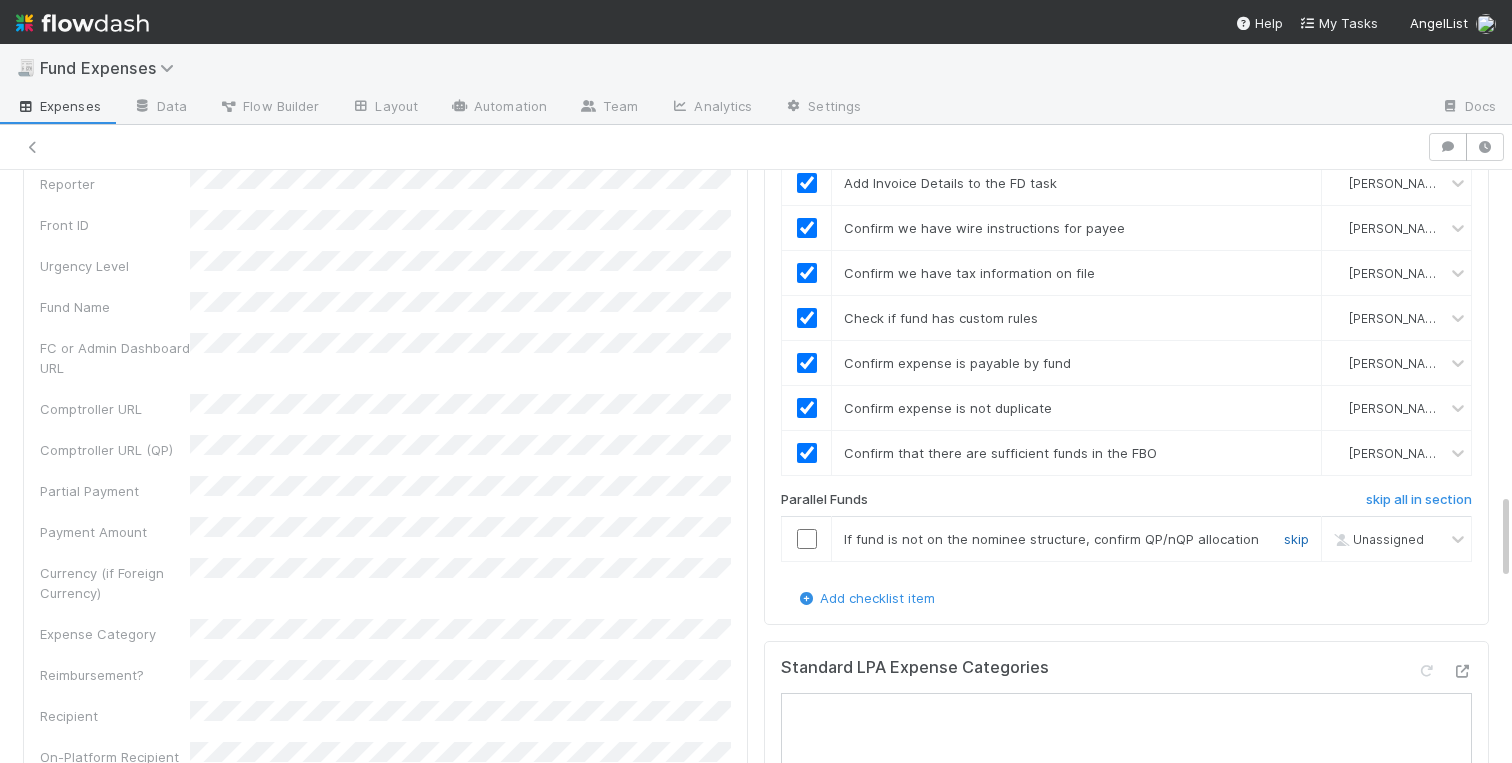 click on "skip" at bounding box center (1296, 539) 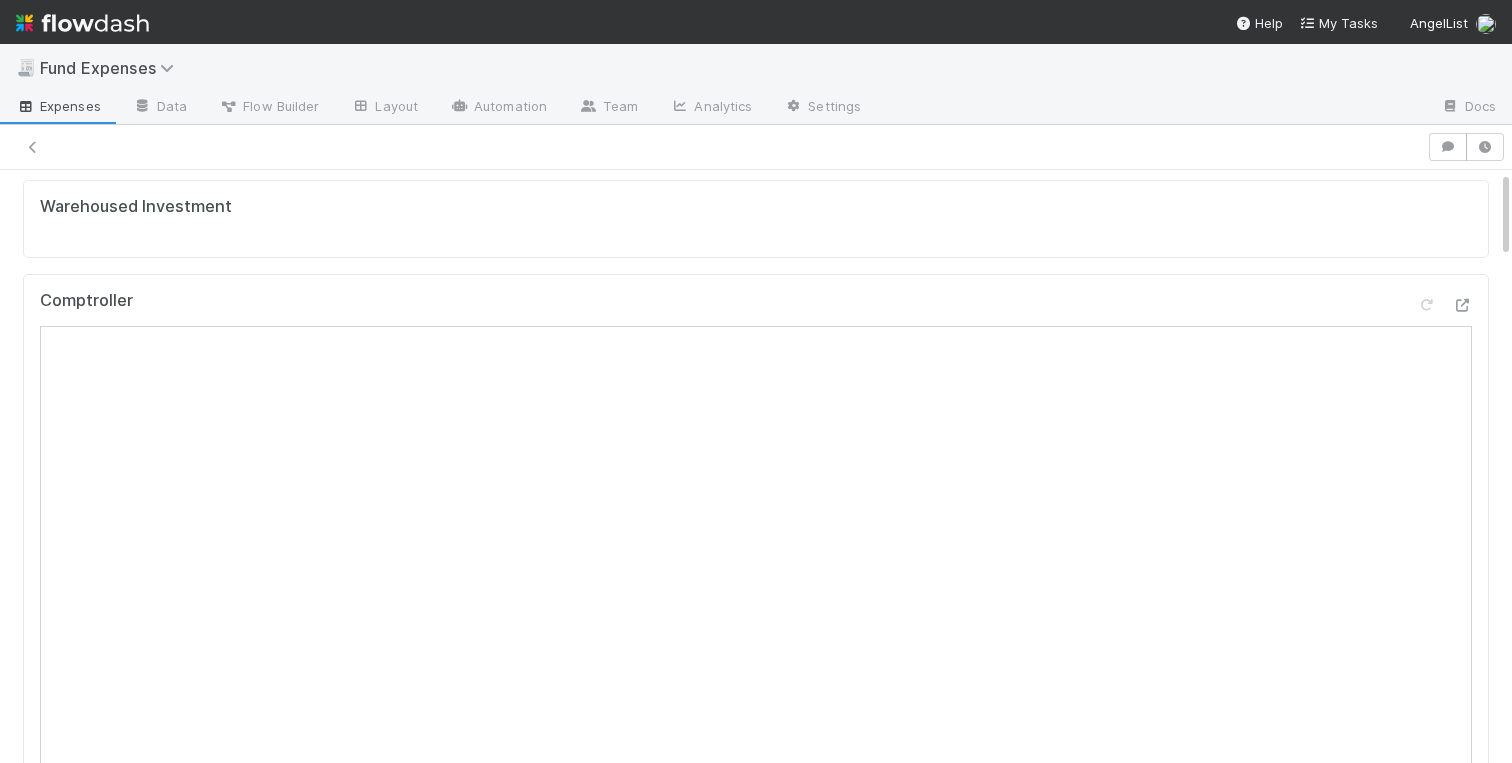 scroll, scrollTop: 0, scrollLeft: 0, axis: both 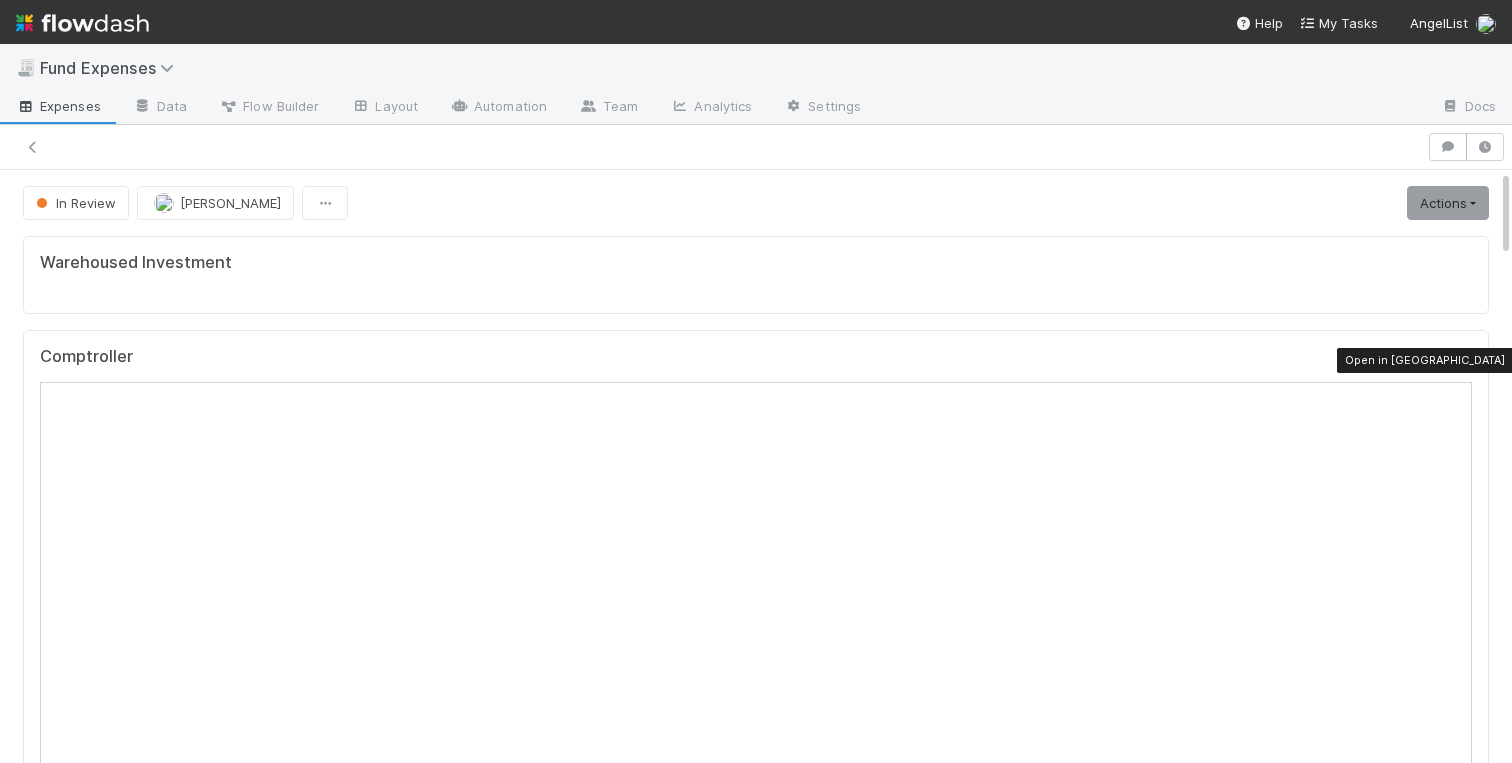 click at bounding box center [1462, 361] 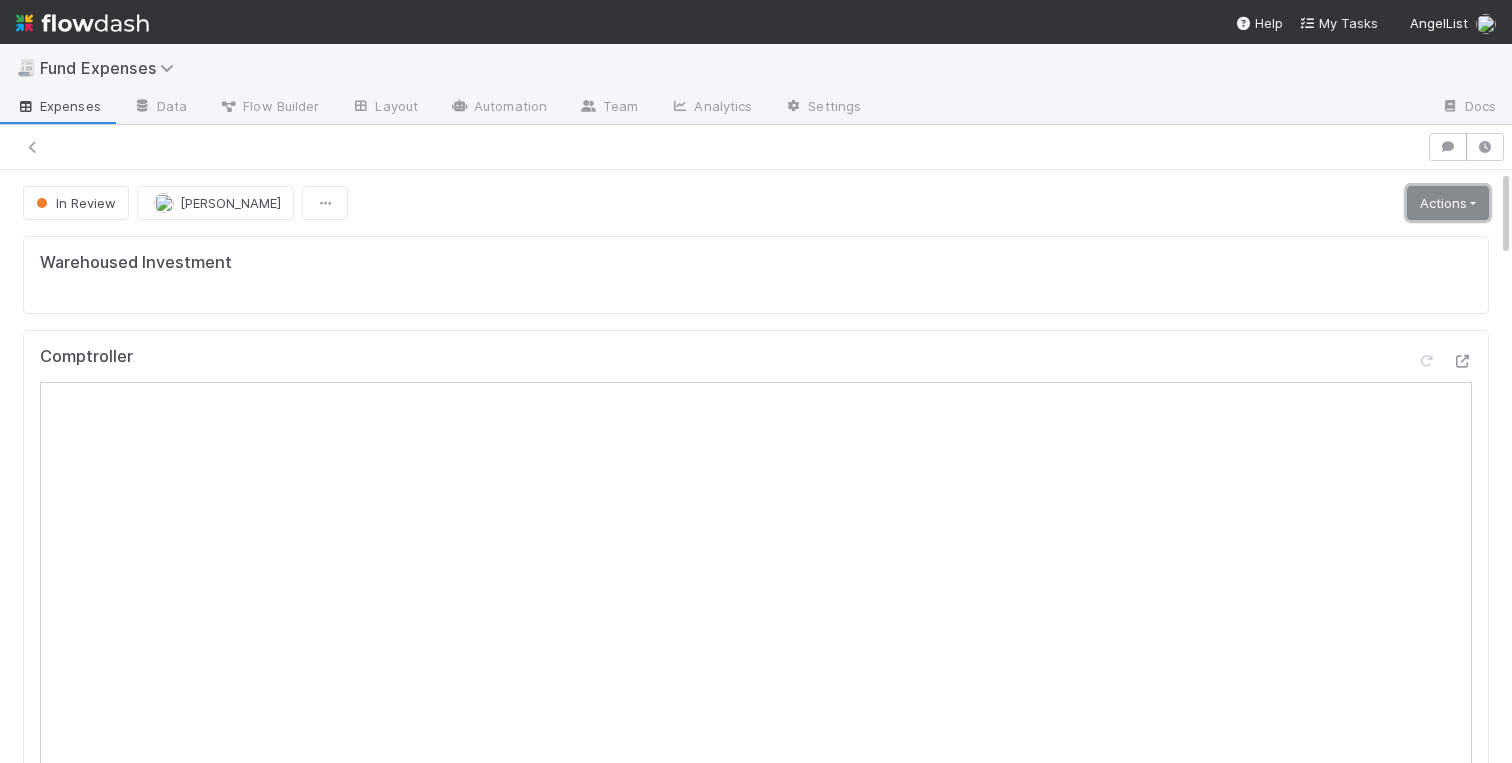 click on "Actions" at bounding box center [1448, 203] 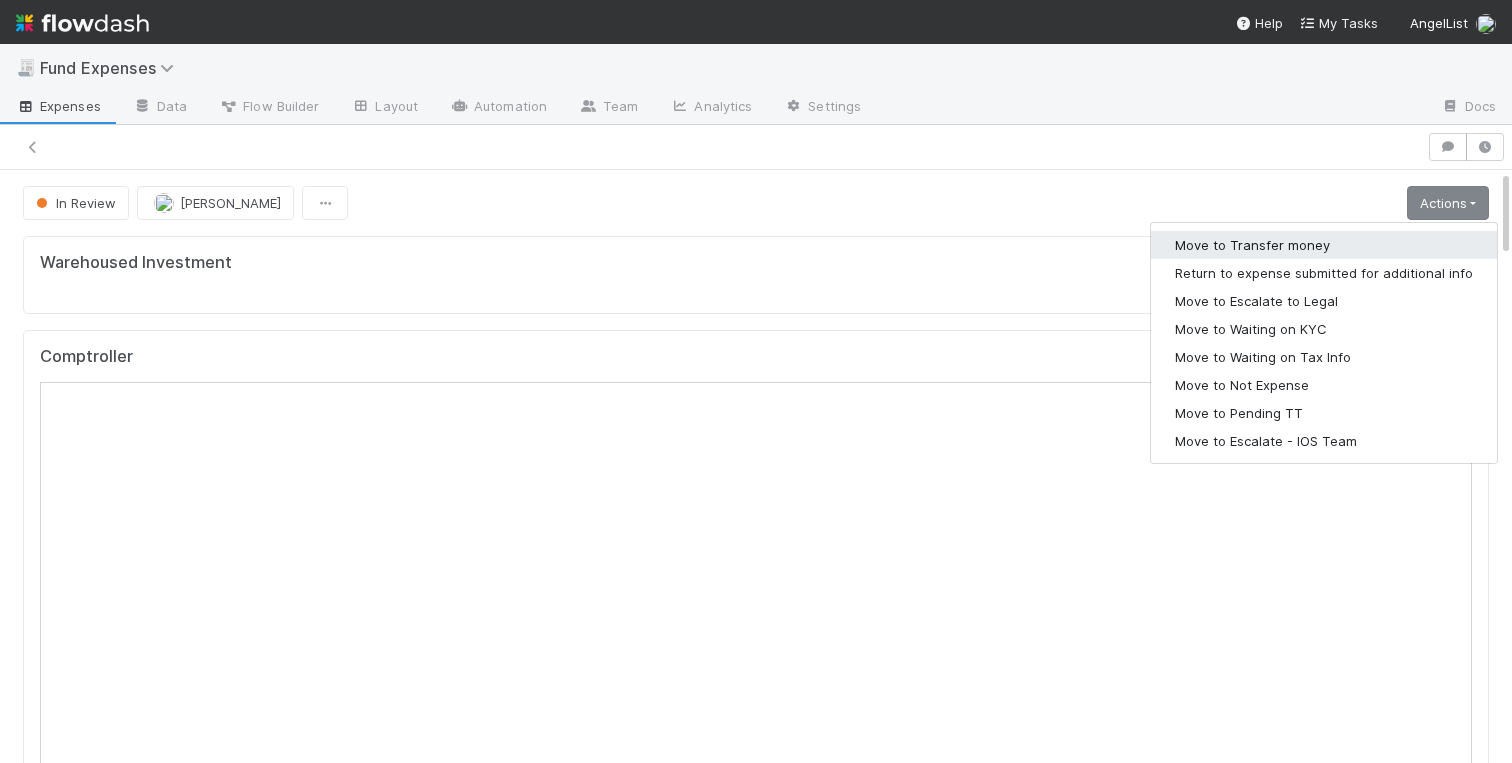 click on "Move to Transfer money" at bounding box center (1324, 245) 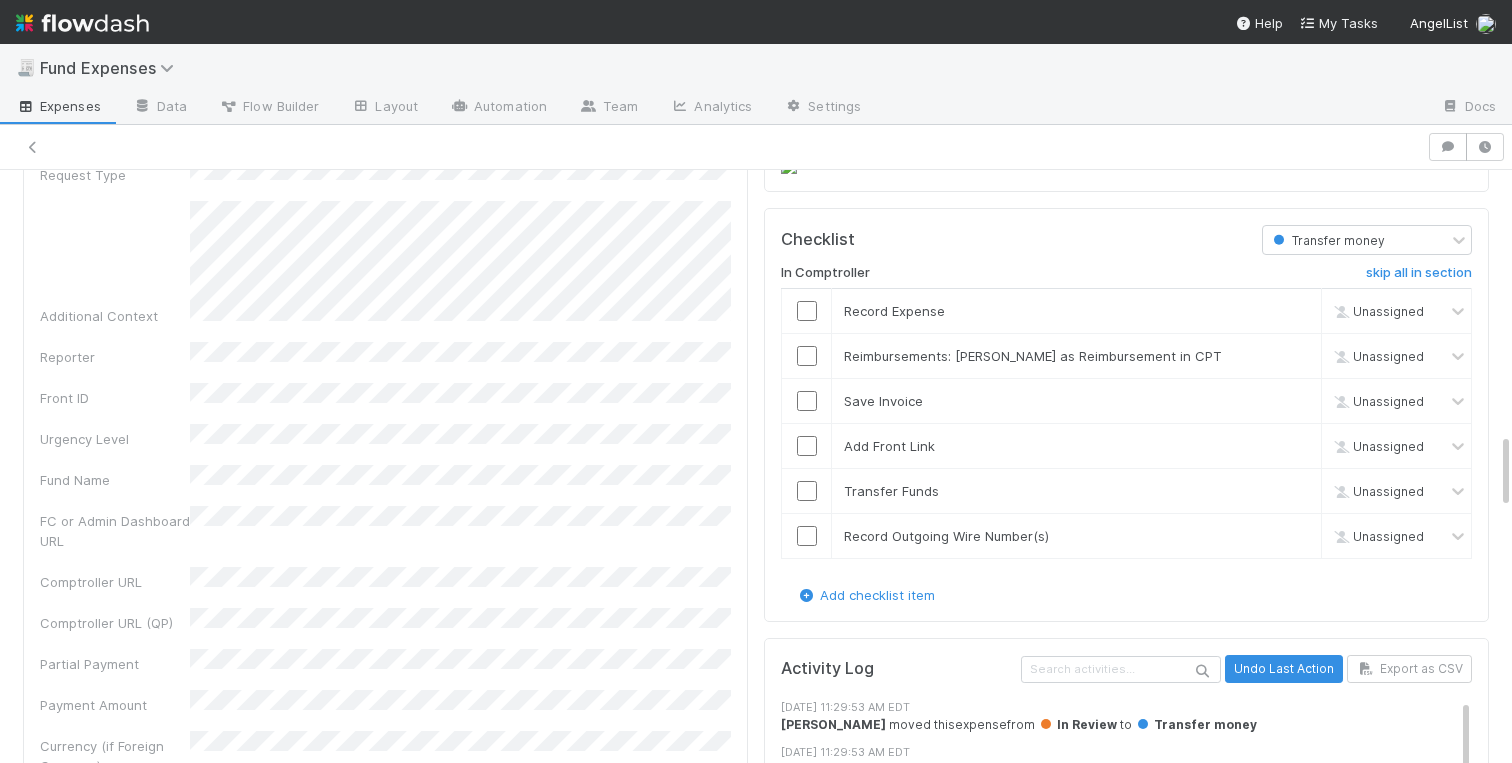 scroll, scrollTop: 2264, scrollLeft: 0, axis: vertical 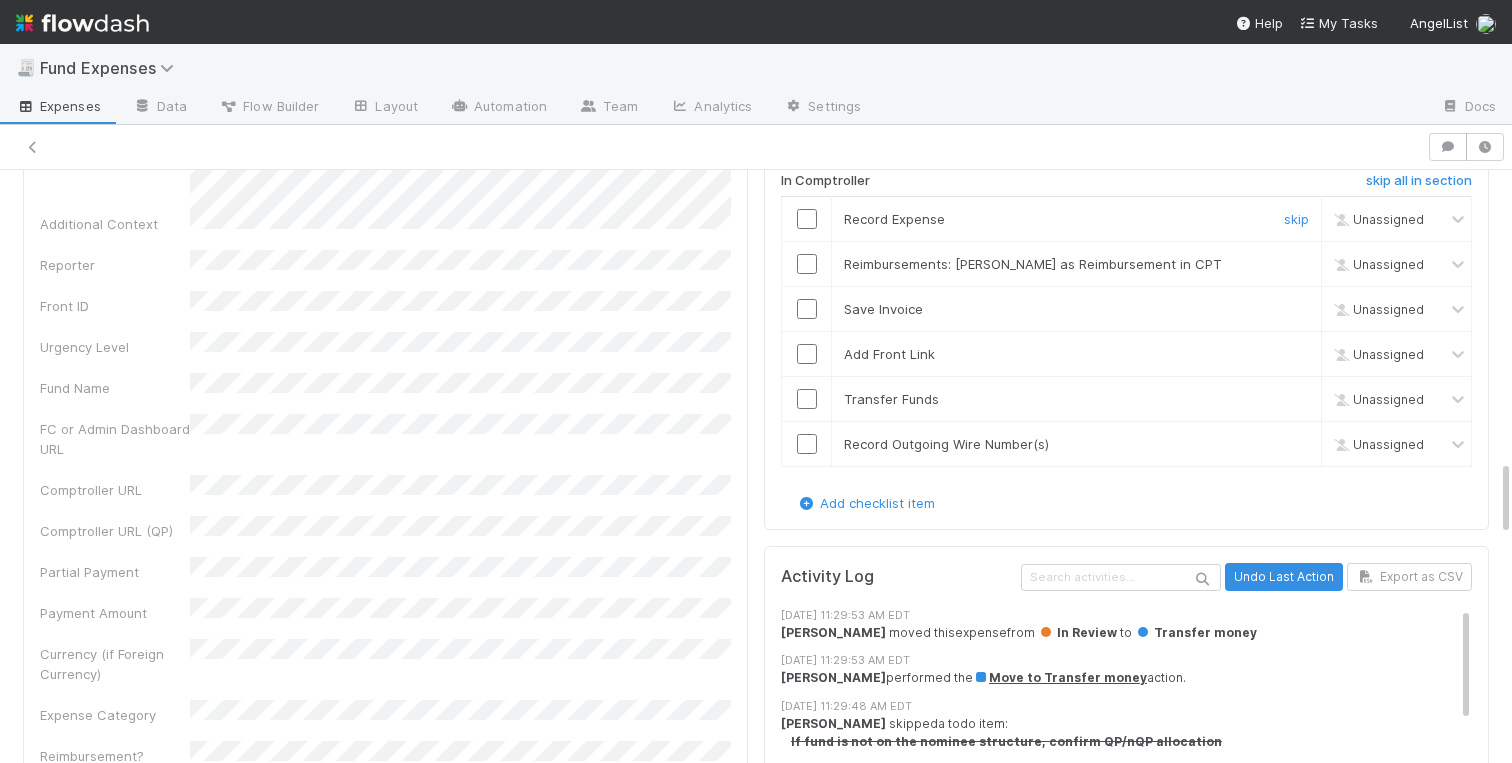 click at bounding box center [807, 219] 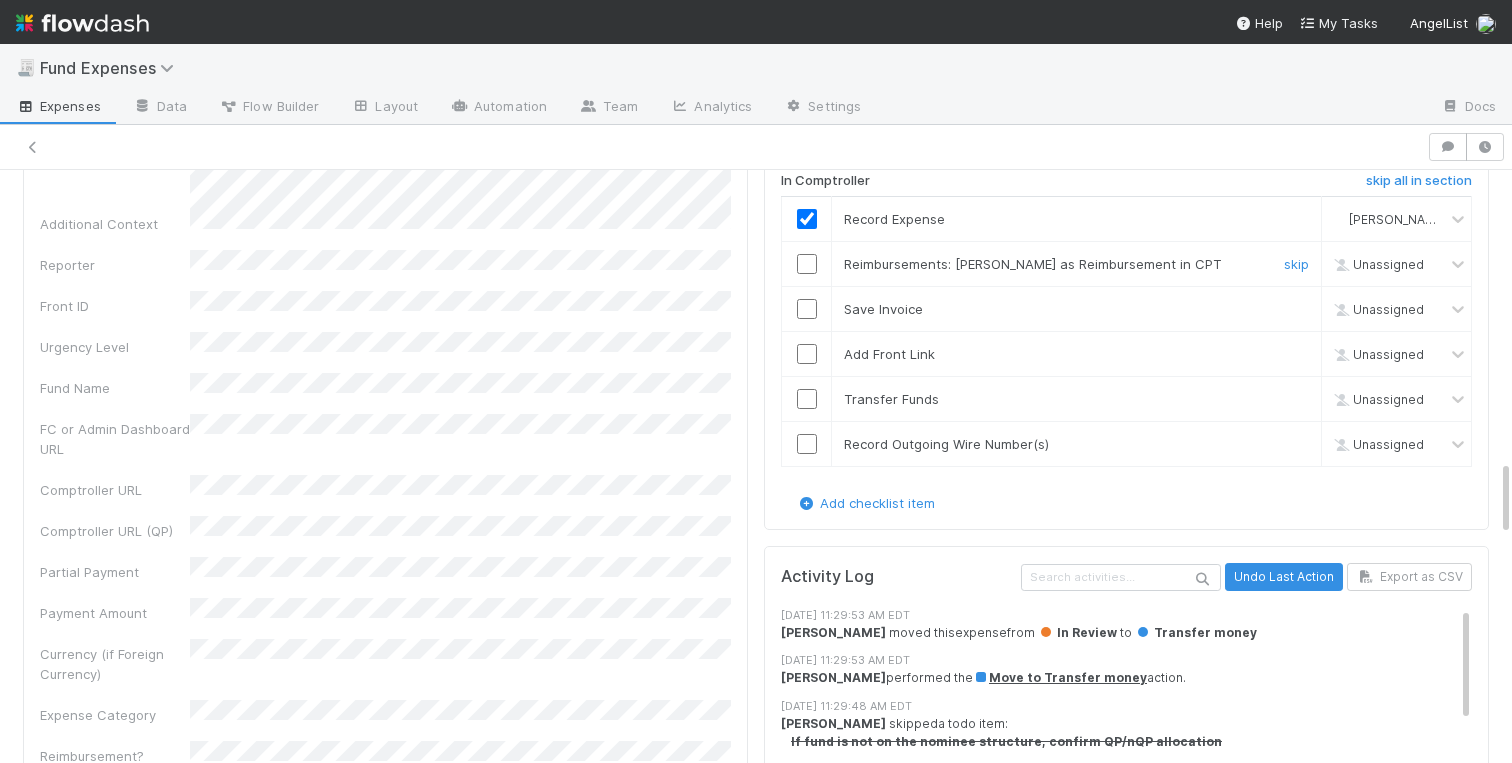click at bounding box center [807, 264] 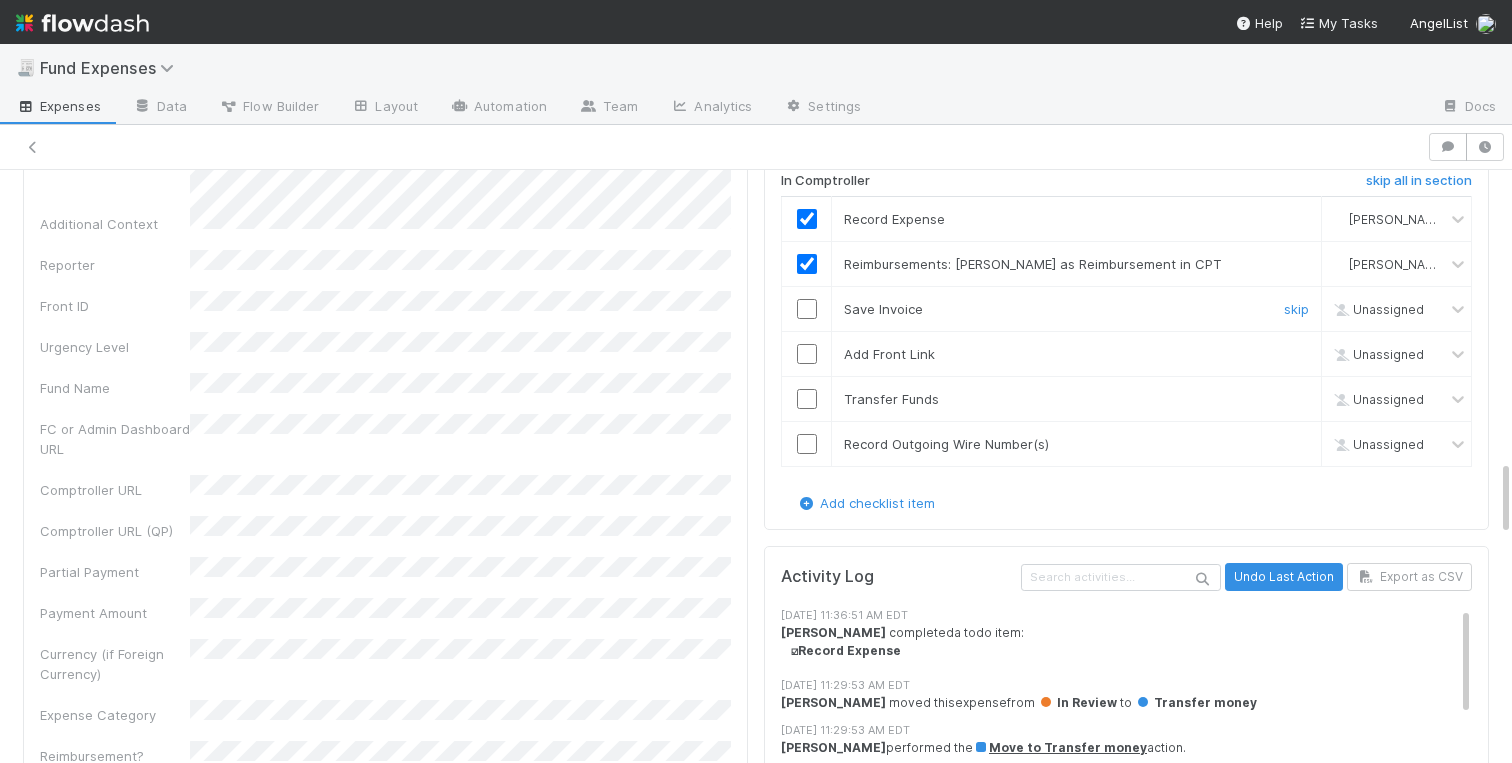 click at bounding box center (807, 309) 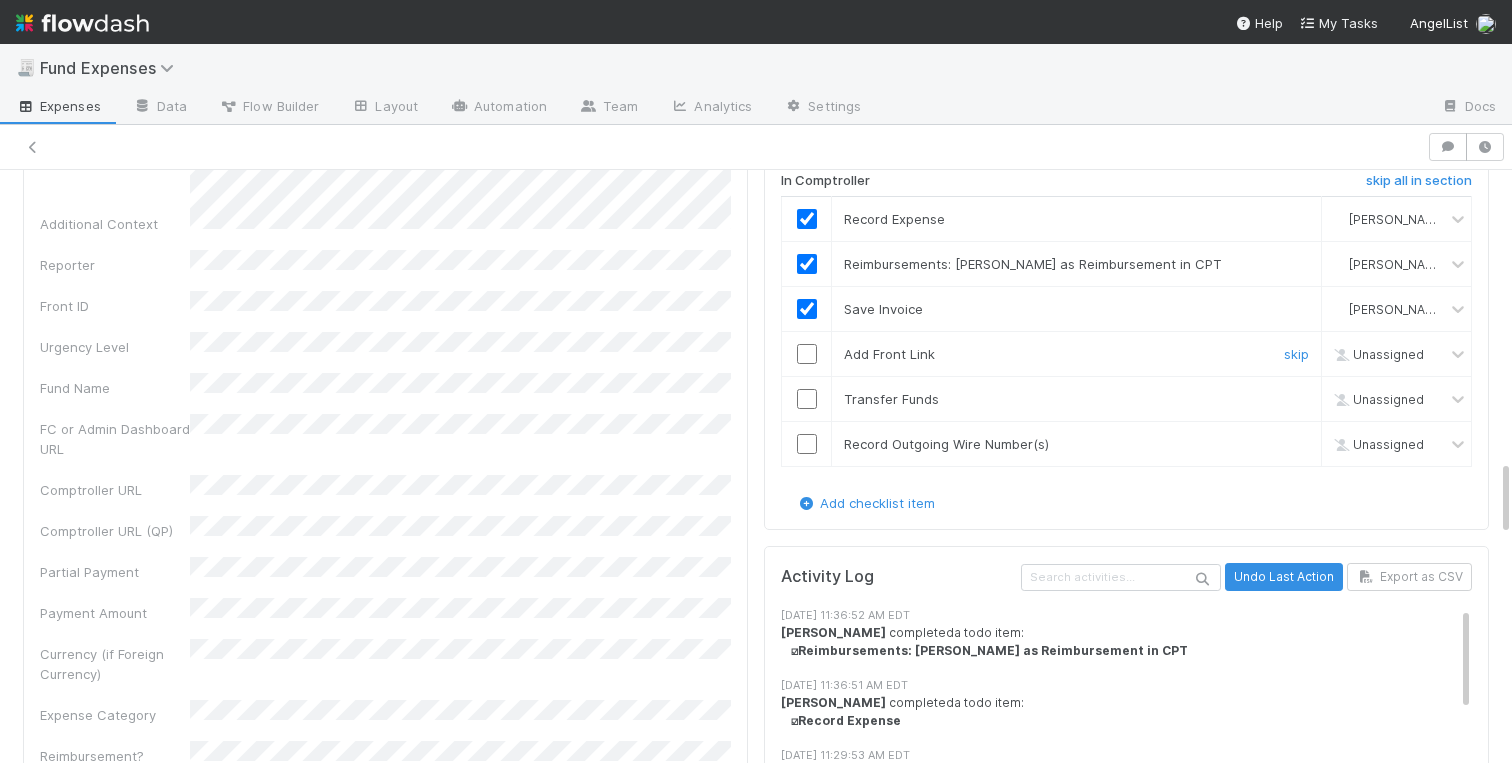 click at bounding box center [807, 354] 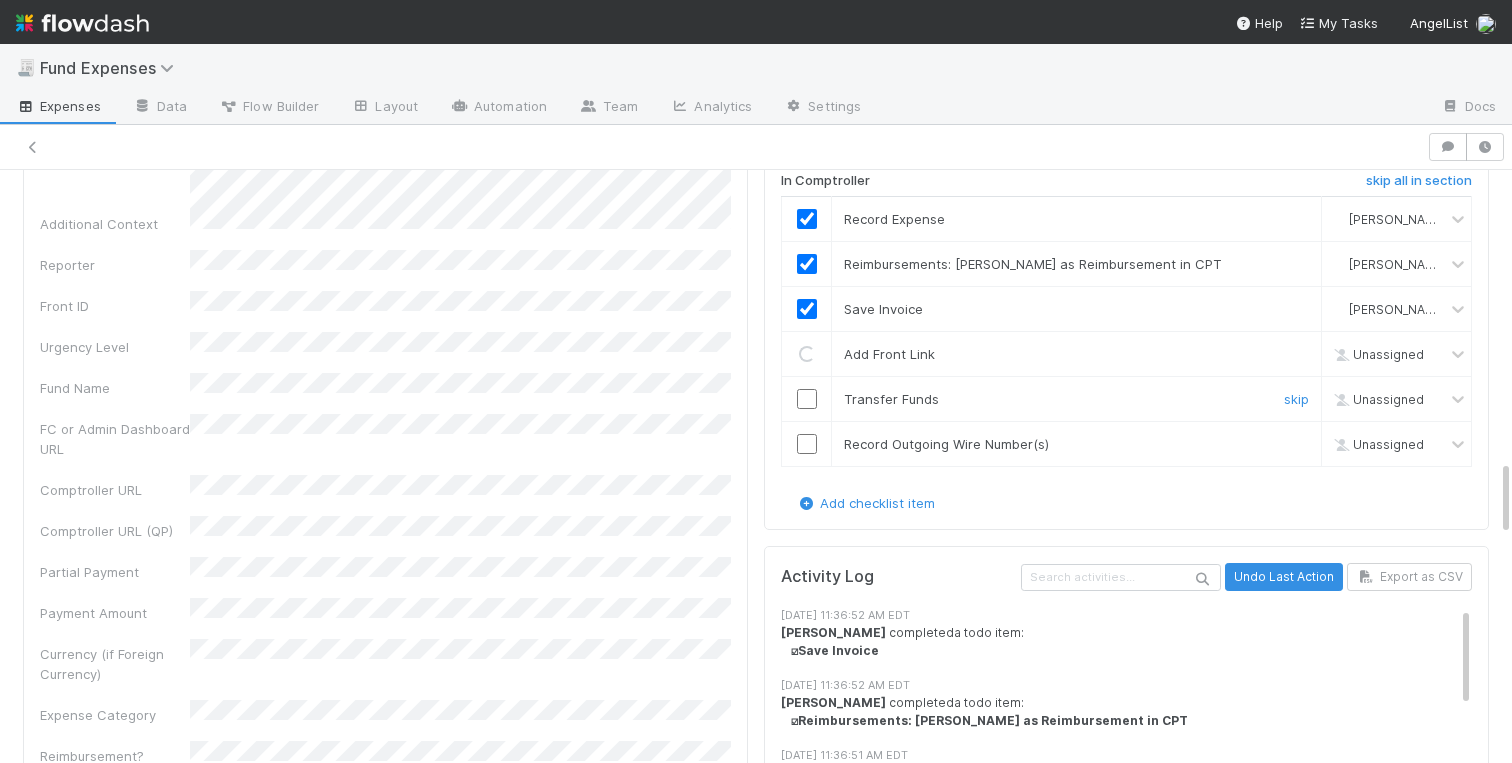 click at bounding box center (807, 399) 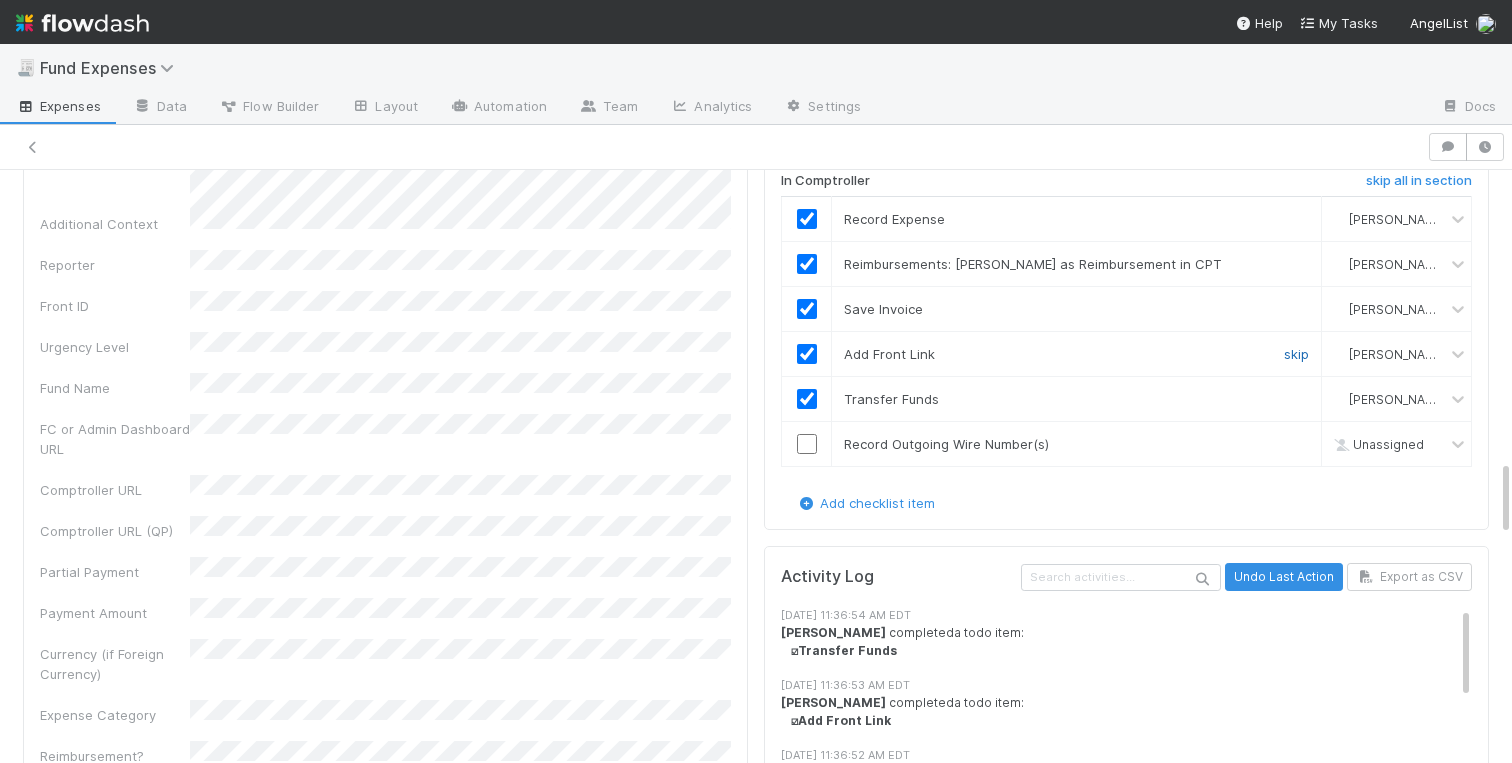 click on "skip" at bounding box center [1296, 354] 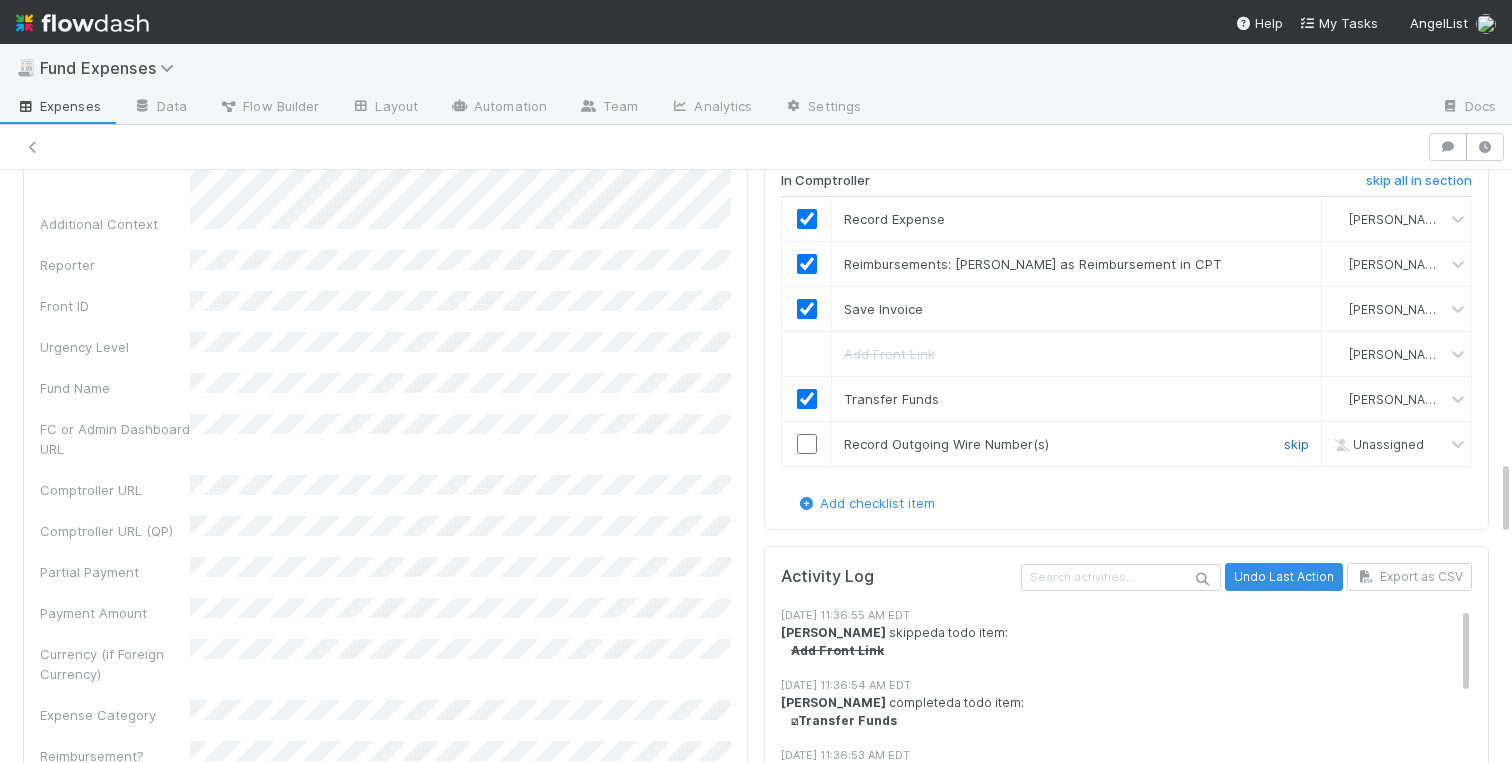 click on "skip" at bounding box center (1296, 444) 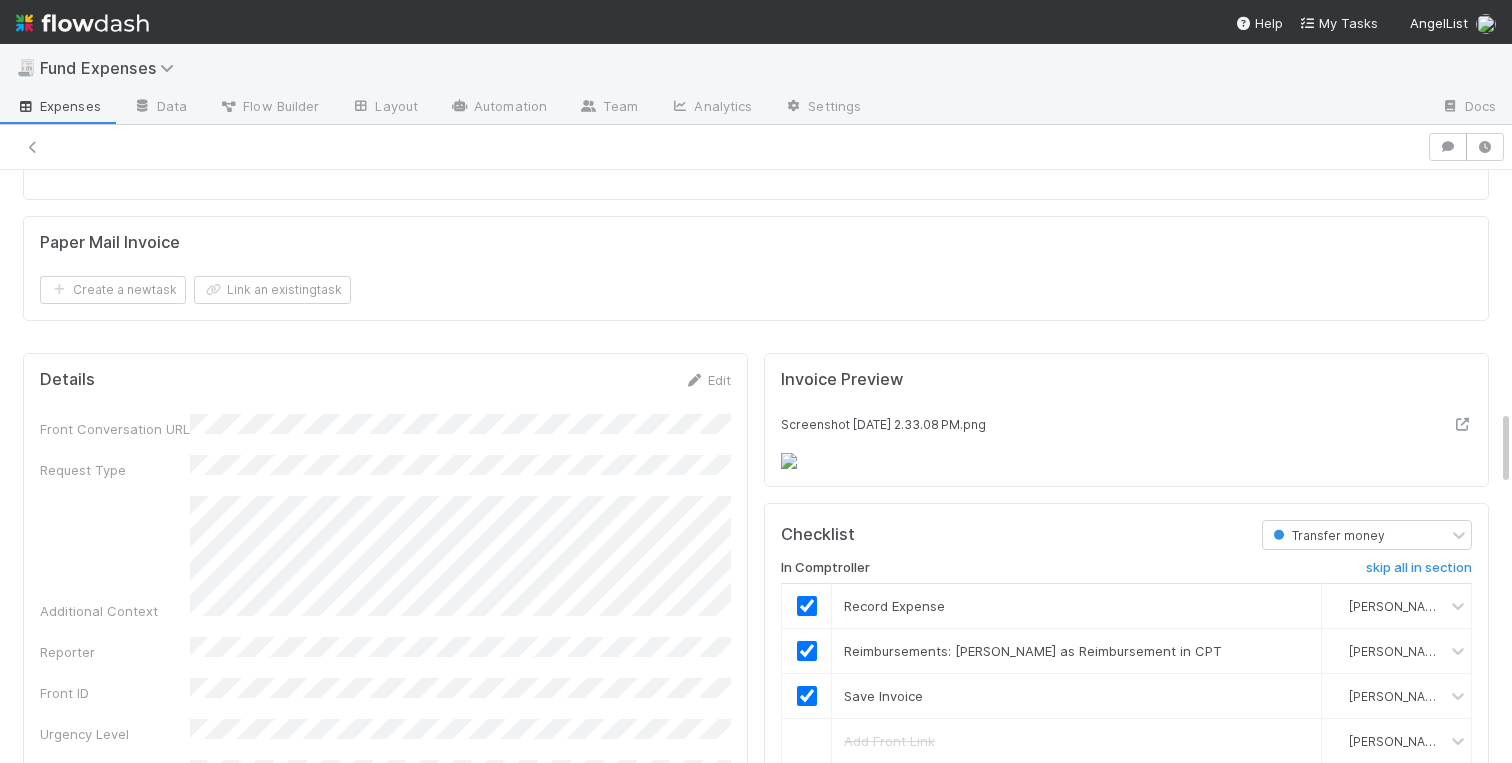scroll, scrollTop: 1863, scrollLeft: 0, axis: vertical 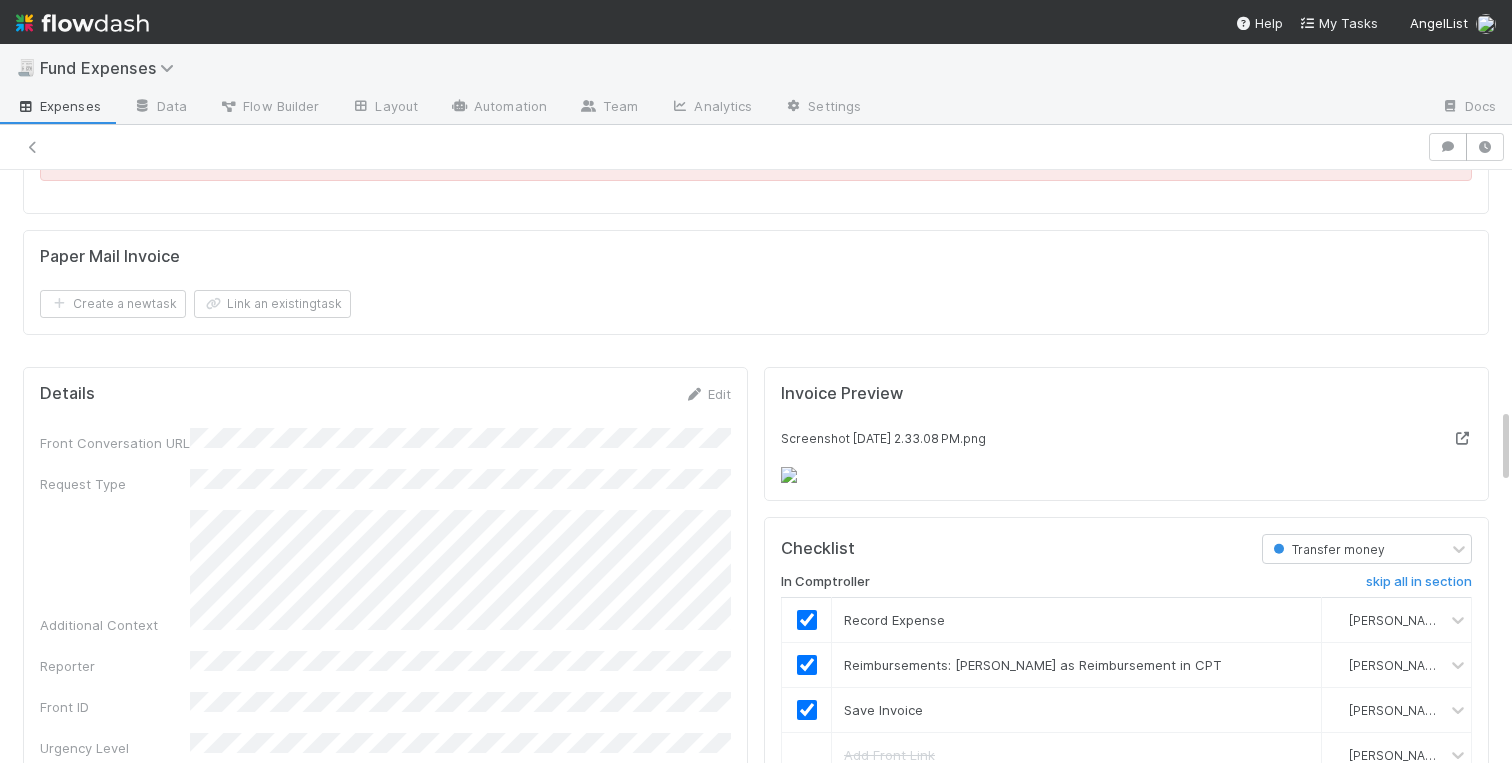 click at bounding box center [1462, 438] 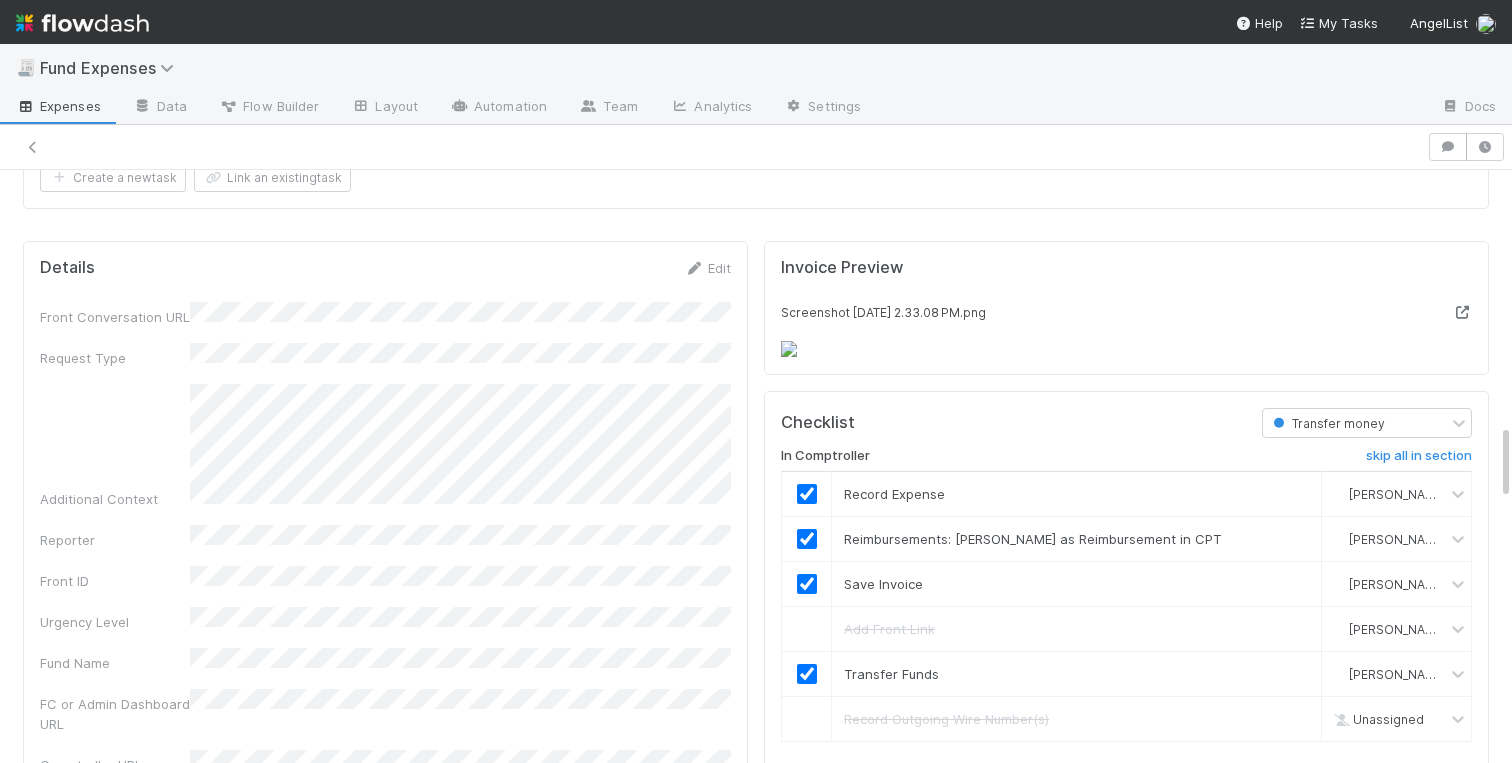 scroll, scrollTop: 1988, scrollLeft: 0, axis: vertical 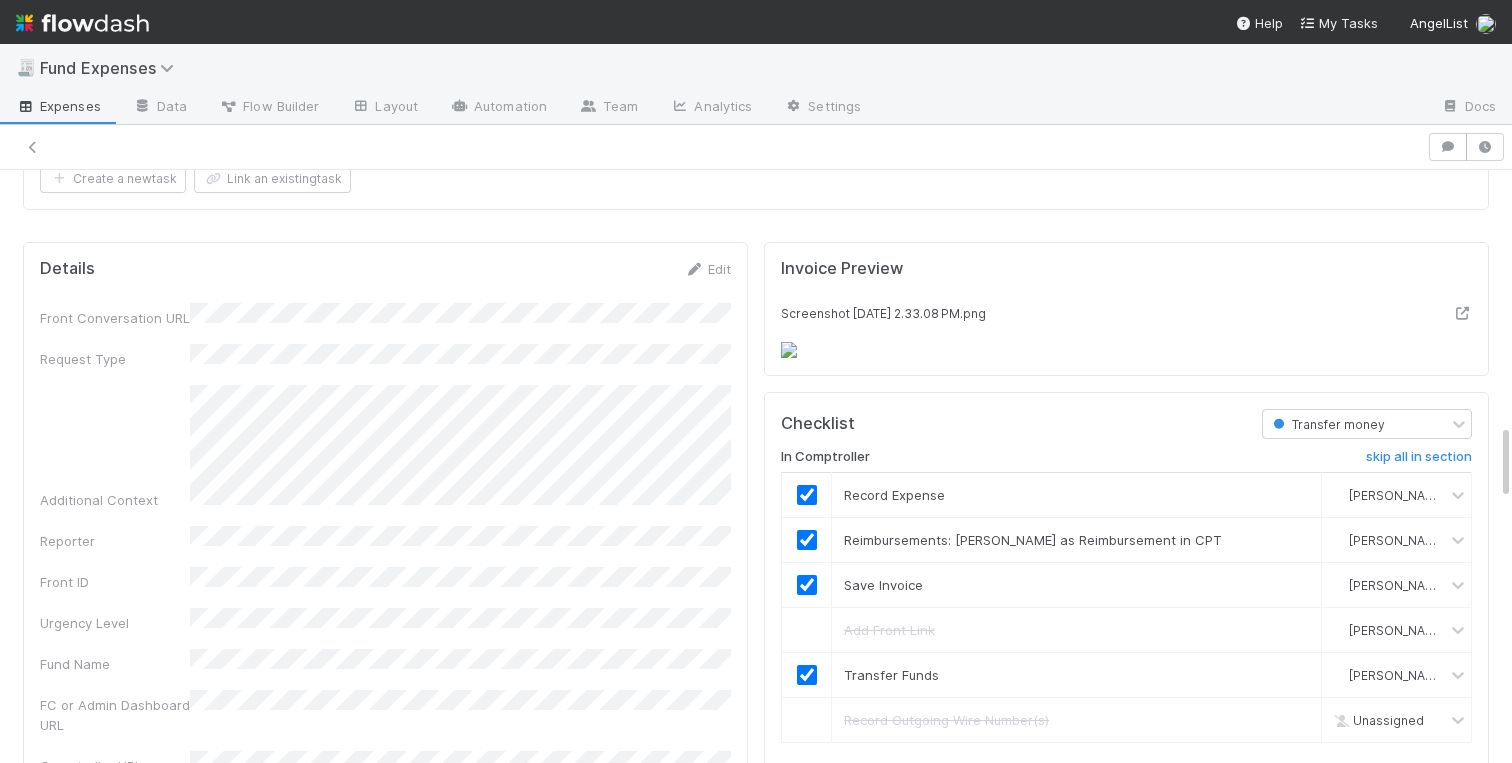 click on "Invoice Preview" at bounding box center [1126, 281] 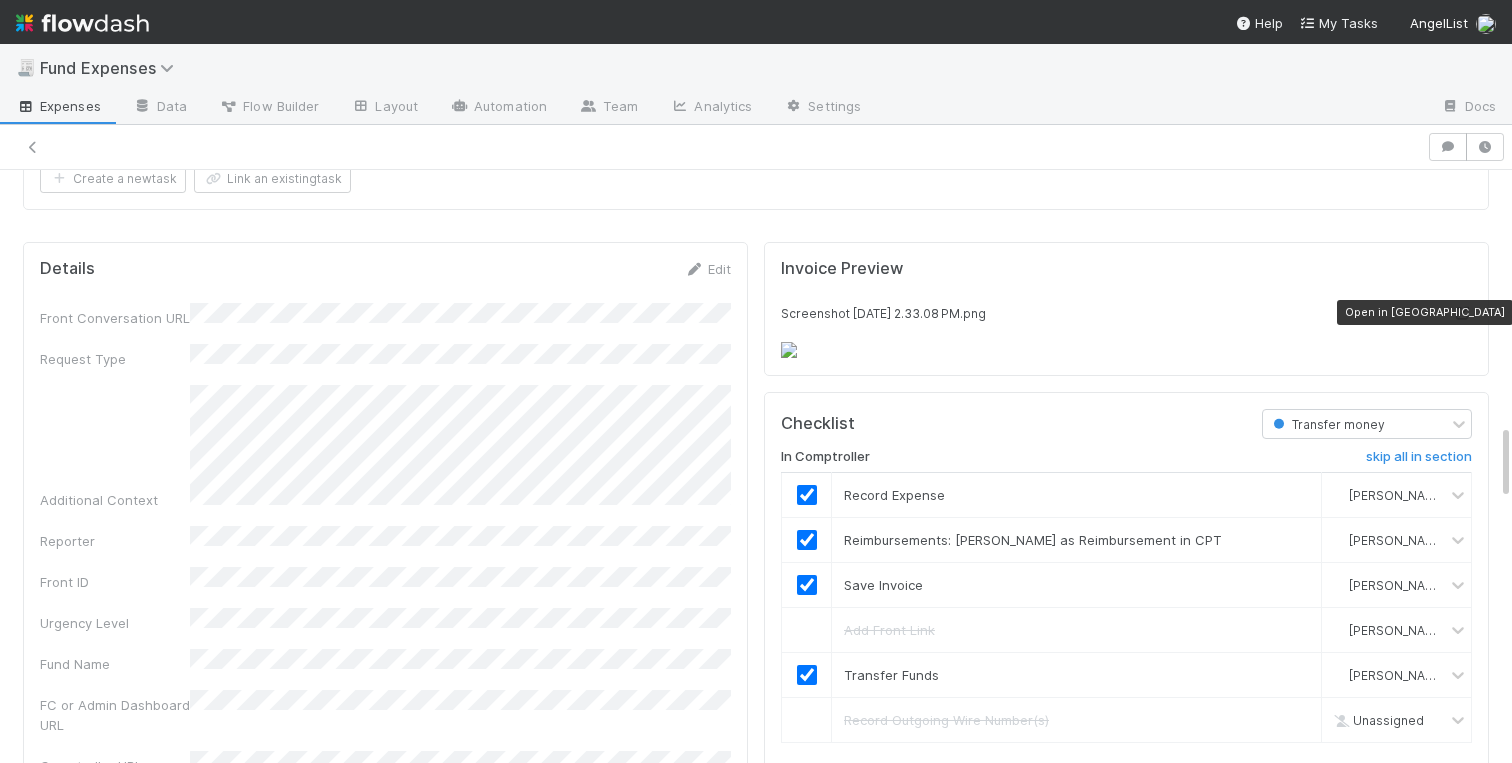 click at bounding box center (1462, 313) 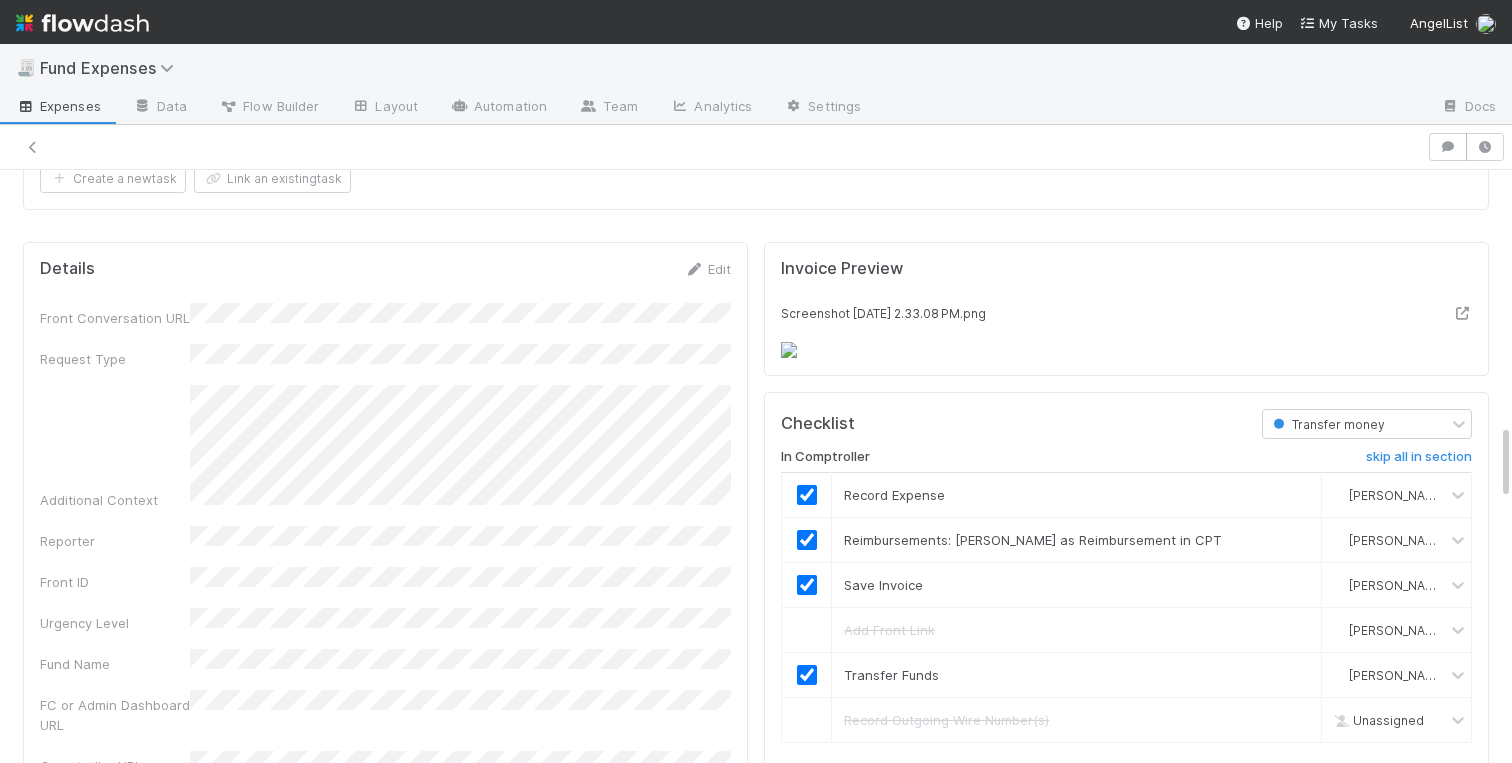 click on "Additional Context" at bounding box center [385, 447] 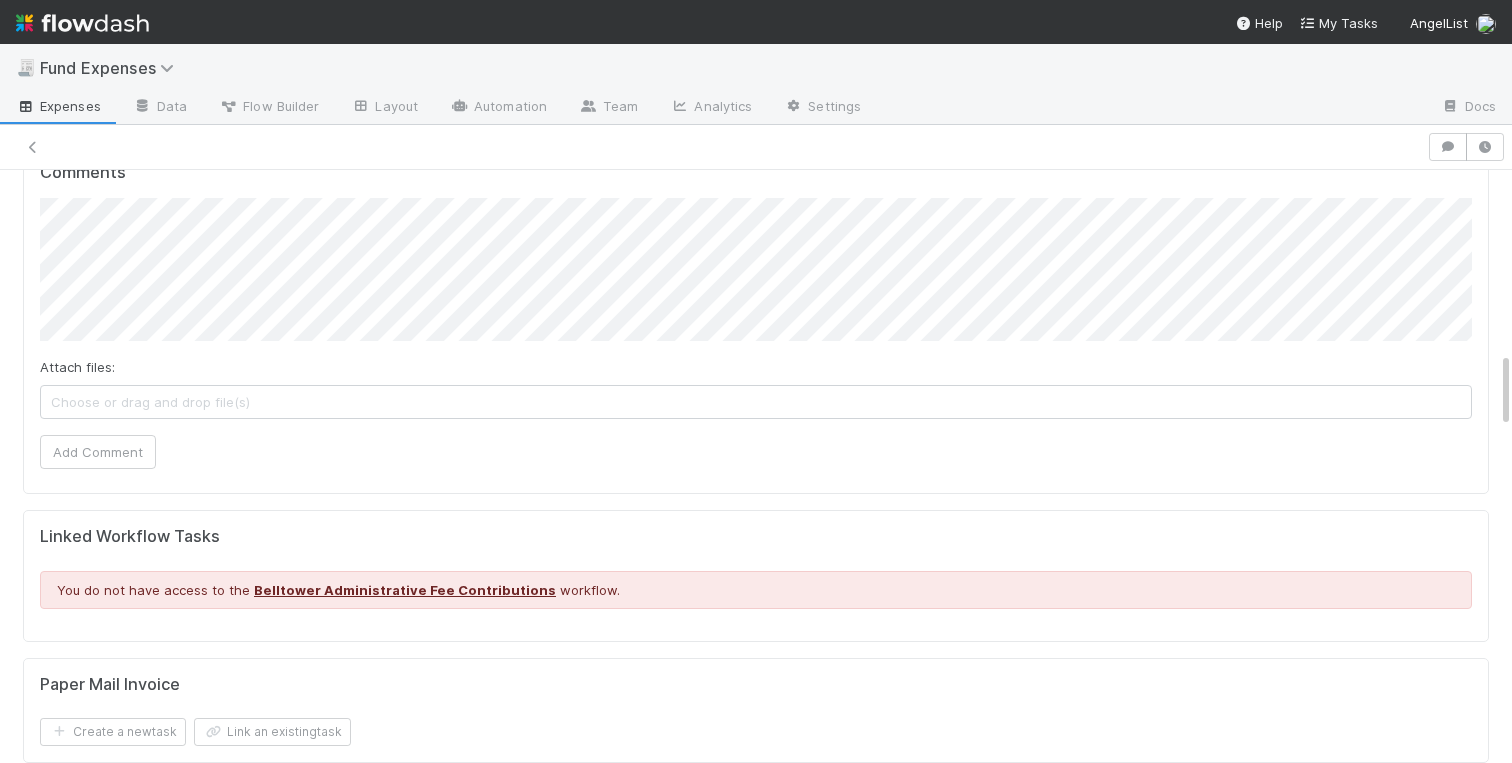 scroll, scrollTop: 1369, scrollLeft: 0, axis: vertical 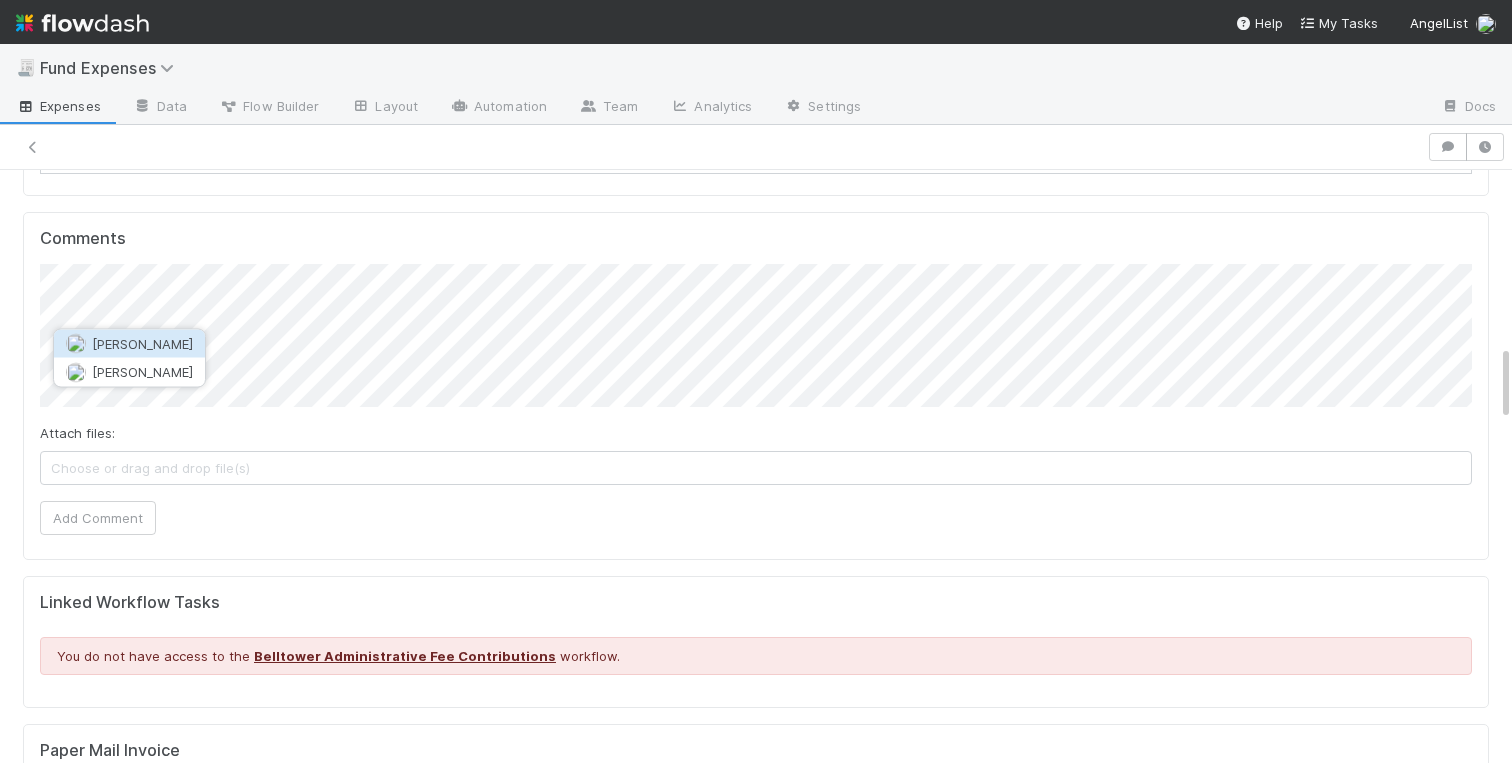 click on "Allison Donlevy" at bounding box center (142, 344) 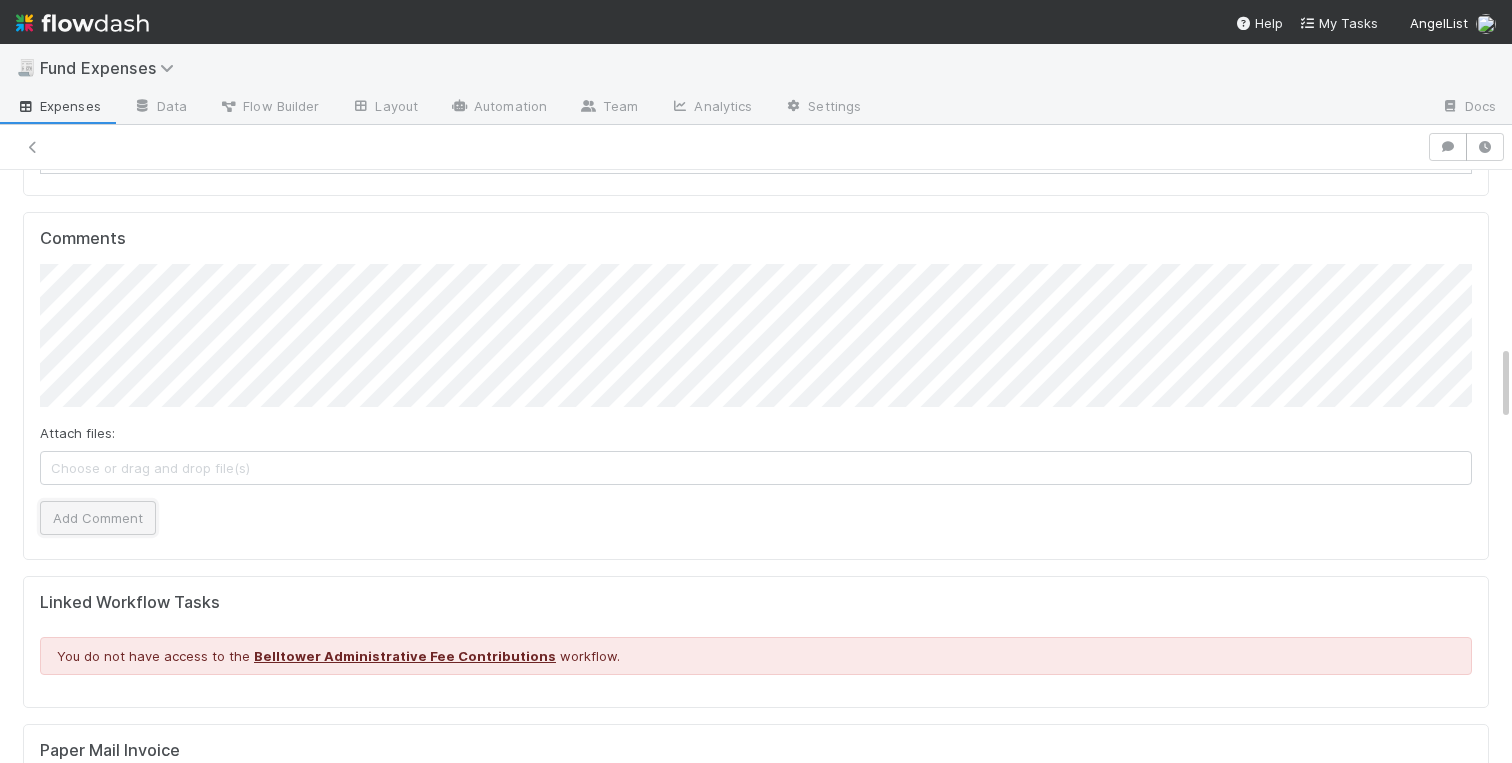 click on "Add Comment" at bounding box center (98, 518) 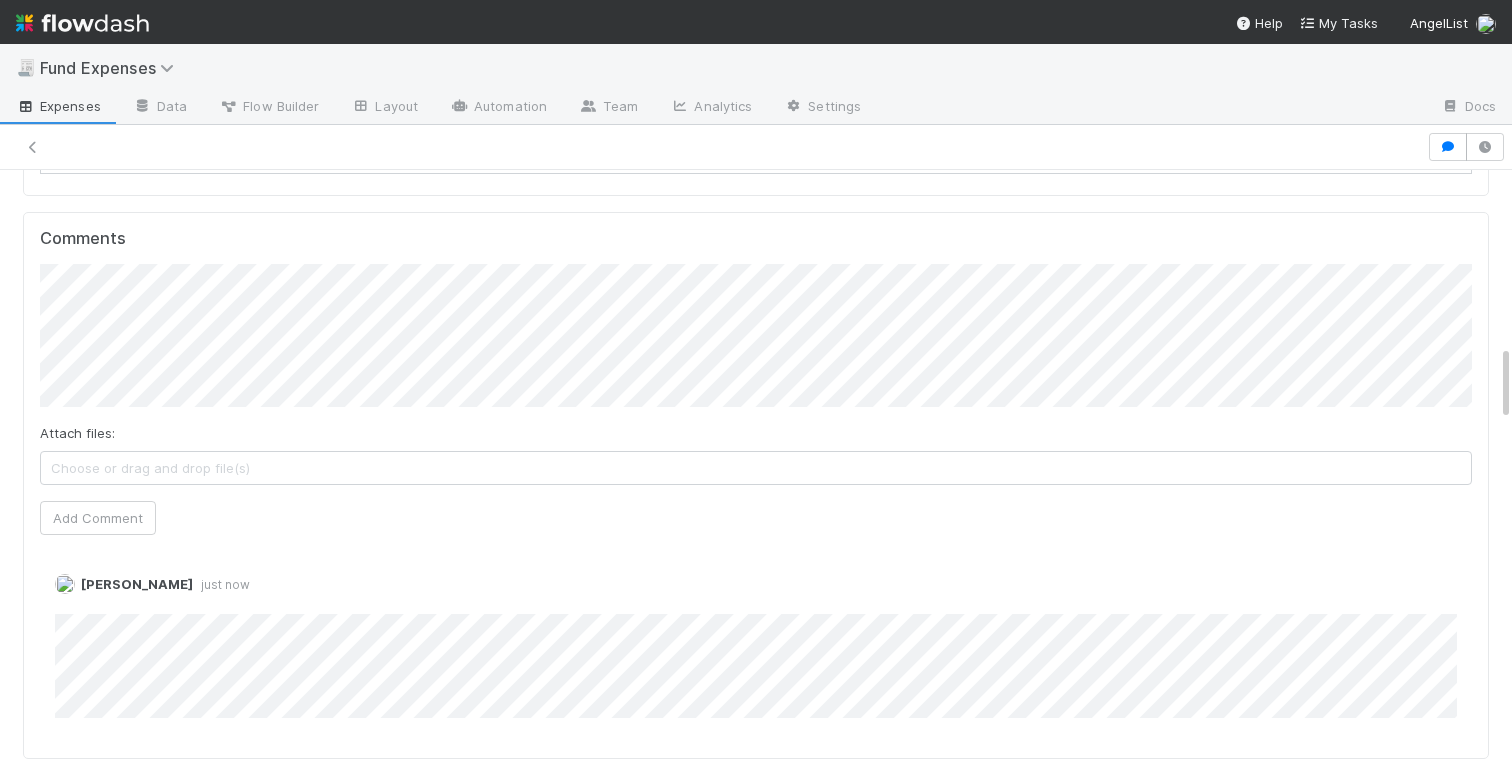 click on "Comptroller Sanity Check    Create a new  task Link an existing  task Sanity Check Priority Request Comments Attach files: Choose or drag and drop file(s) Add Comment Charlotte Mas just now   Edit Delete Linked Workflow Tasks You do not have access to the   Belltower Administrative Fee Contributions   workflow. Paper Mail Invoice   Create a new  task Link an existing  task" at bounding box center (756, -24) 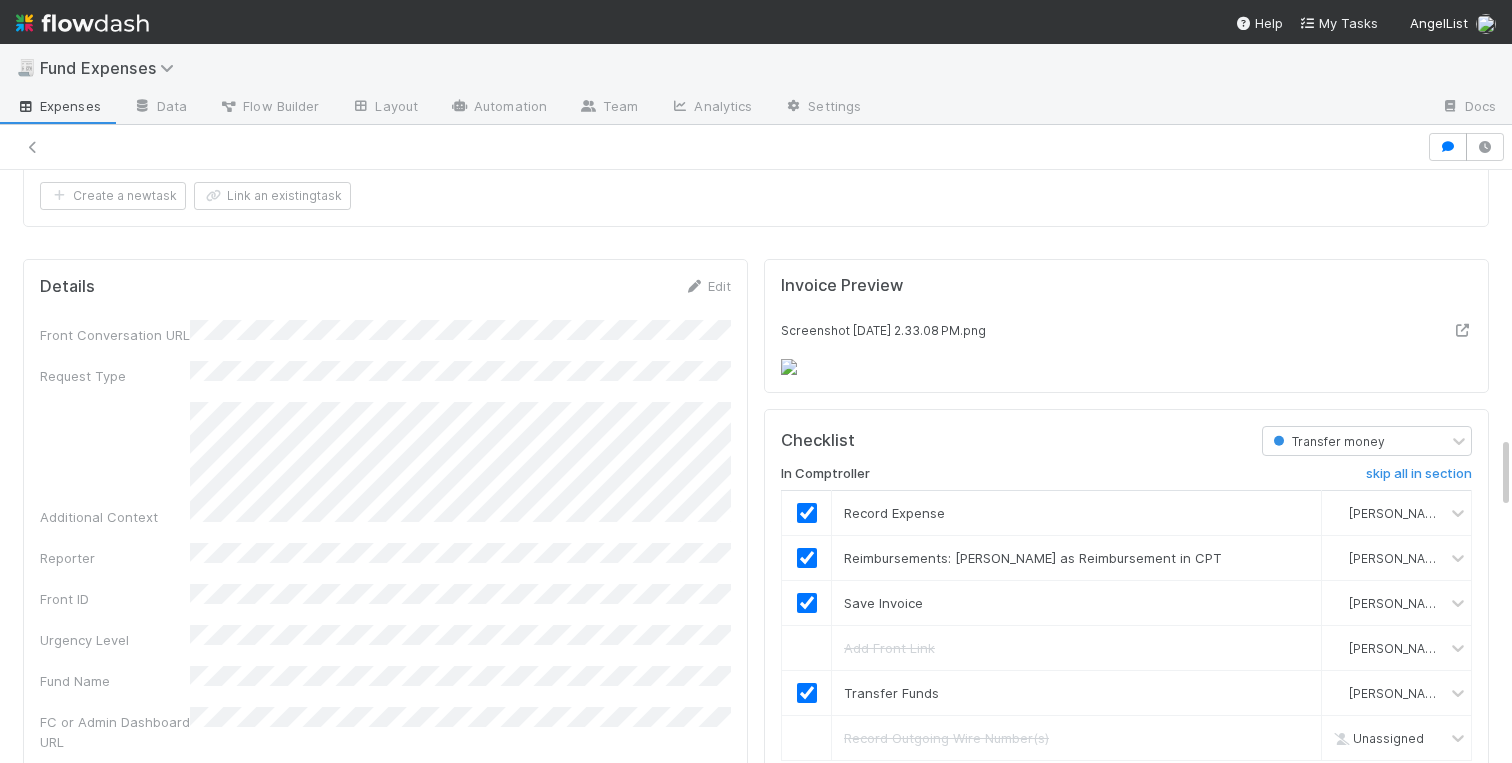 click on "Details Edit Front Conversation URL  Request Type  Additional Context  Reporter  Front ID  Urgency Level  Fund Name  FC or Admin Dashboard URL  Comptroller URL  Comptroller URL (QP)  Partial Payment  Payment Amount   Currency (if Foreign Currency)  Expense Category  Reimbursement?  Recipient  On-Platform Recipient  Accrual Date  Vendor (Payee)  Vendor Wire Instructions  3PC Invoice  Invoice   Invoice Attachment  Vendor Tax Information  Fund Documents  Outgoing Wire ID - Primary   Outgoing Wire ID - Secondary (QP)   _3pc?  ACH  Funding Account  Wire  Incoming Wire ID (3PC)  MP Fees Paid via TPC  Created On Legal Launchpad Ticket  OC Ticket  Notes for Banking  Non-standard review   Expense Definition & Special Rules  Treasury Transfer Request  test field  Sanity Check Notes  Special Rules / Context  IOS Owner Slack ID   Altius Support  Create Invoice  Outgoing Wires" at bounding box center (385, 1656) 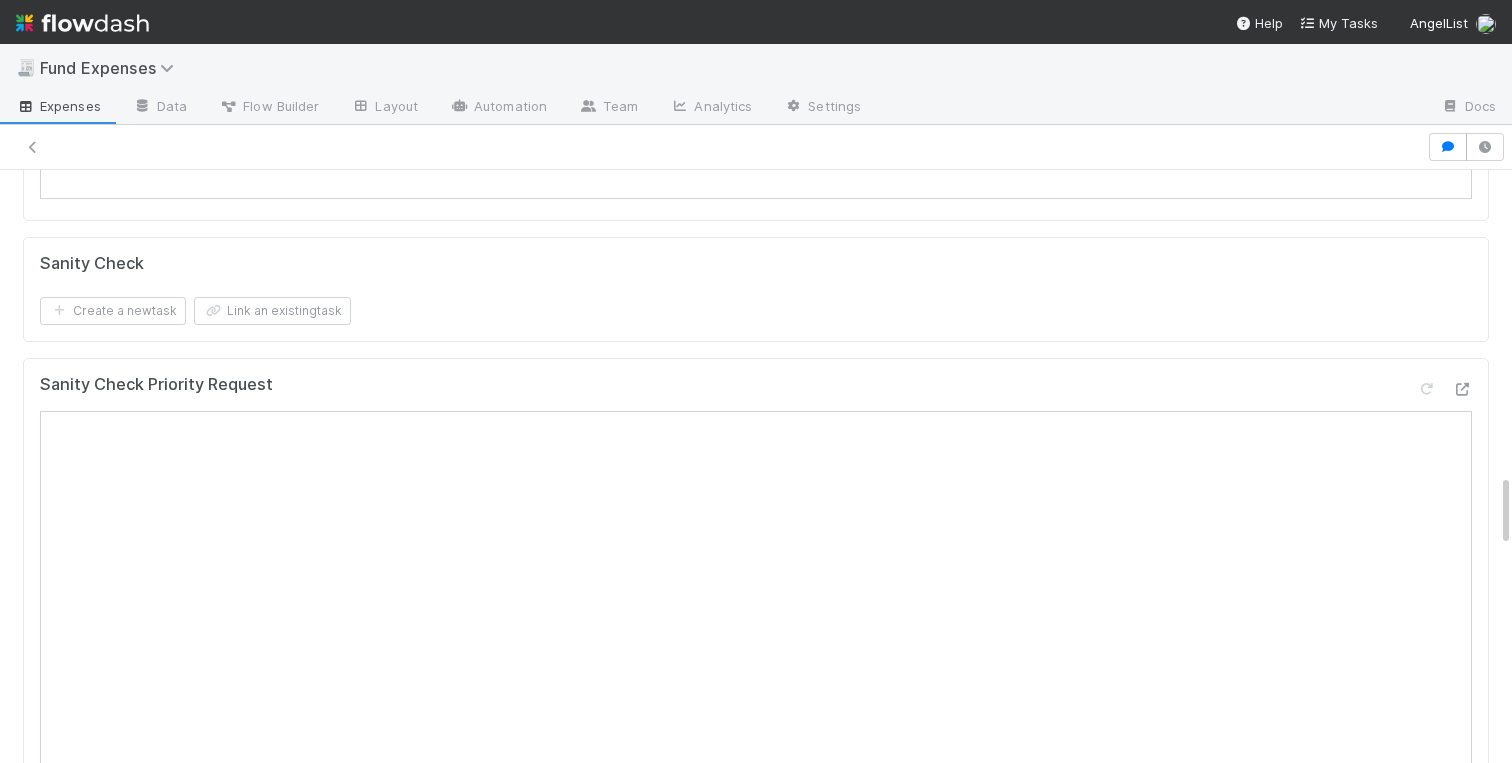 scroll, scrollTop: 0, scrollLeft: 0, axis: both 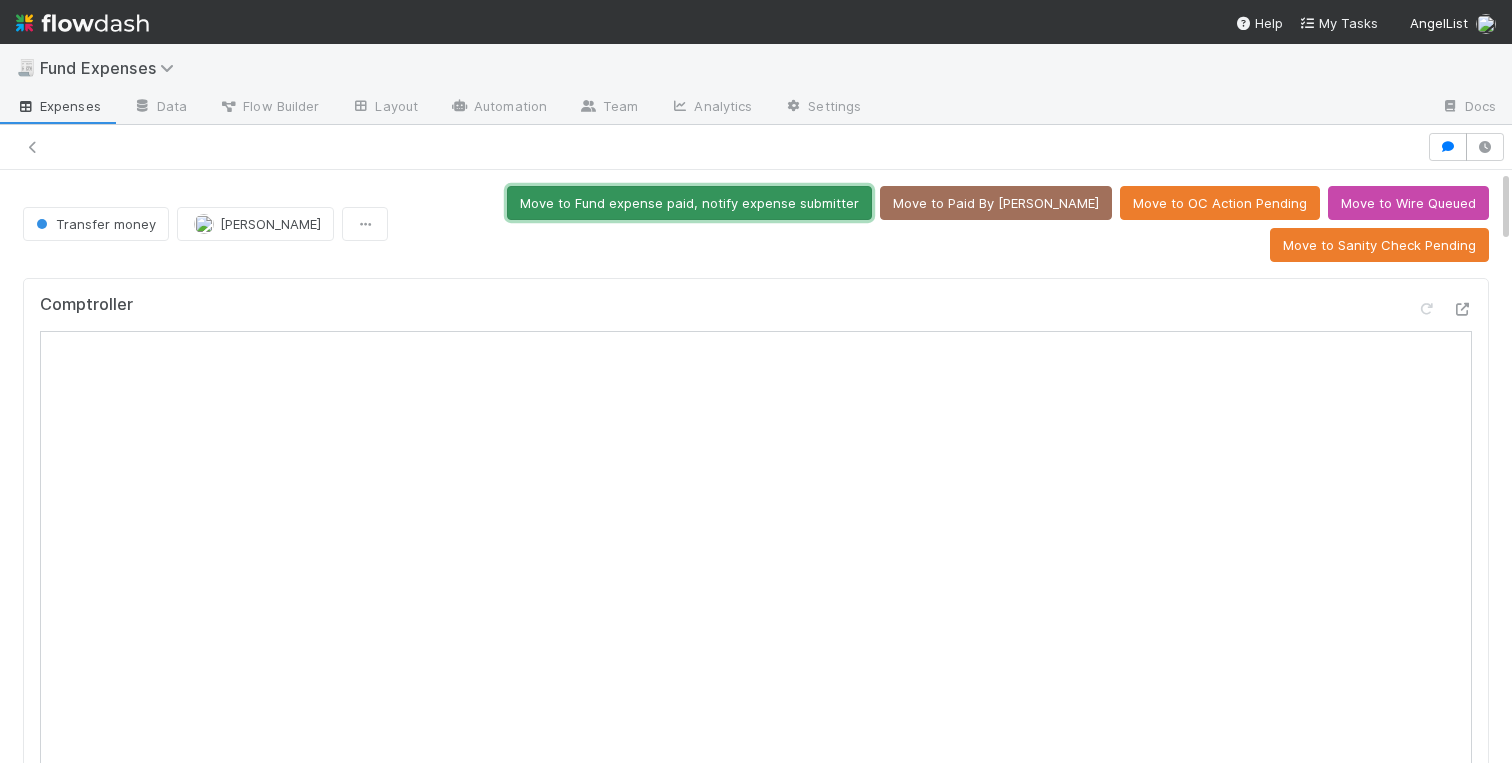 click on "Move to Fund expense paid, notify expense submitter" at bounding box center [689, 203] 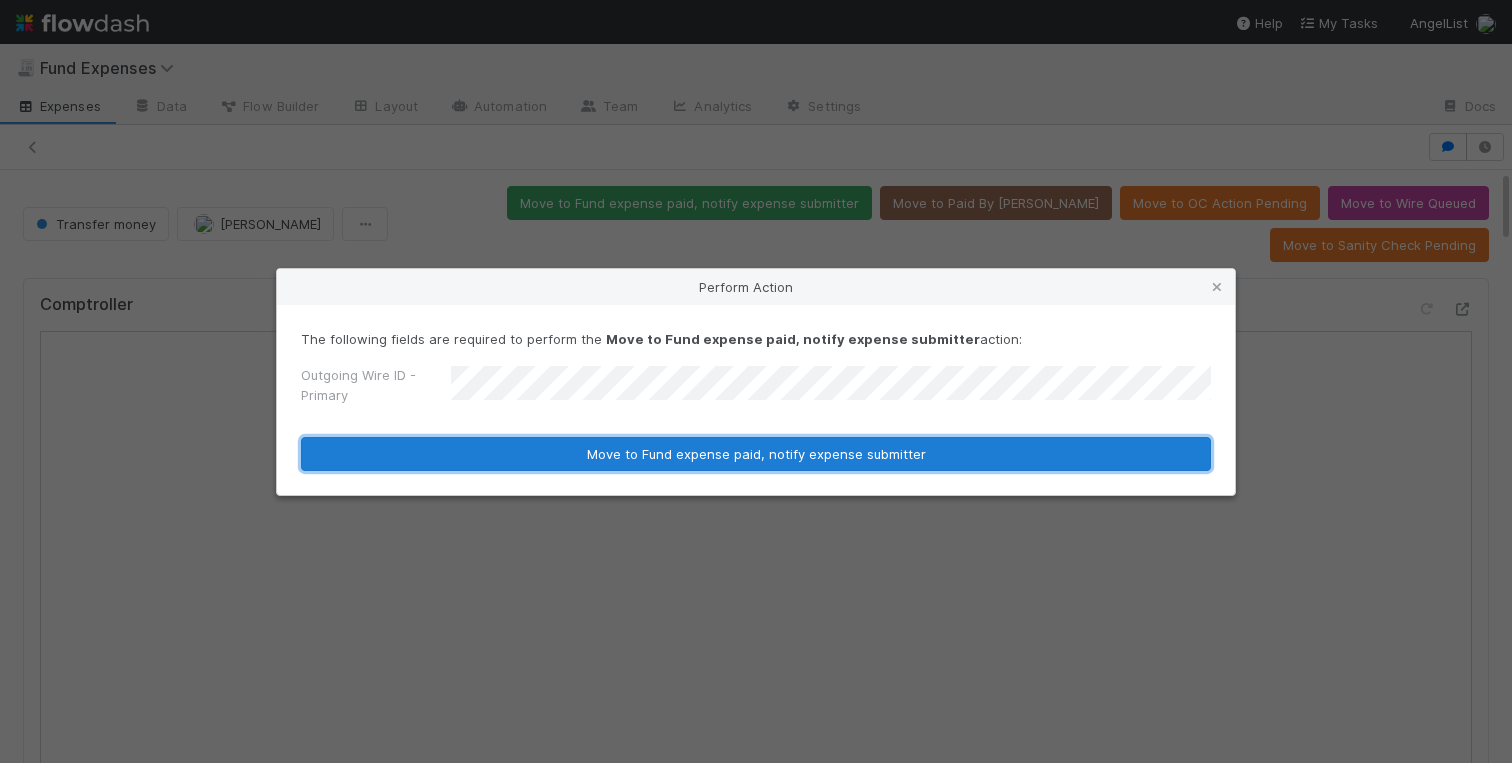 click on "Move to Fund expense paid, notify expense submitter" at bounding box center [756, 454] 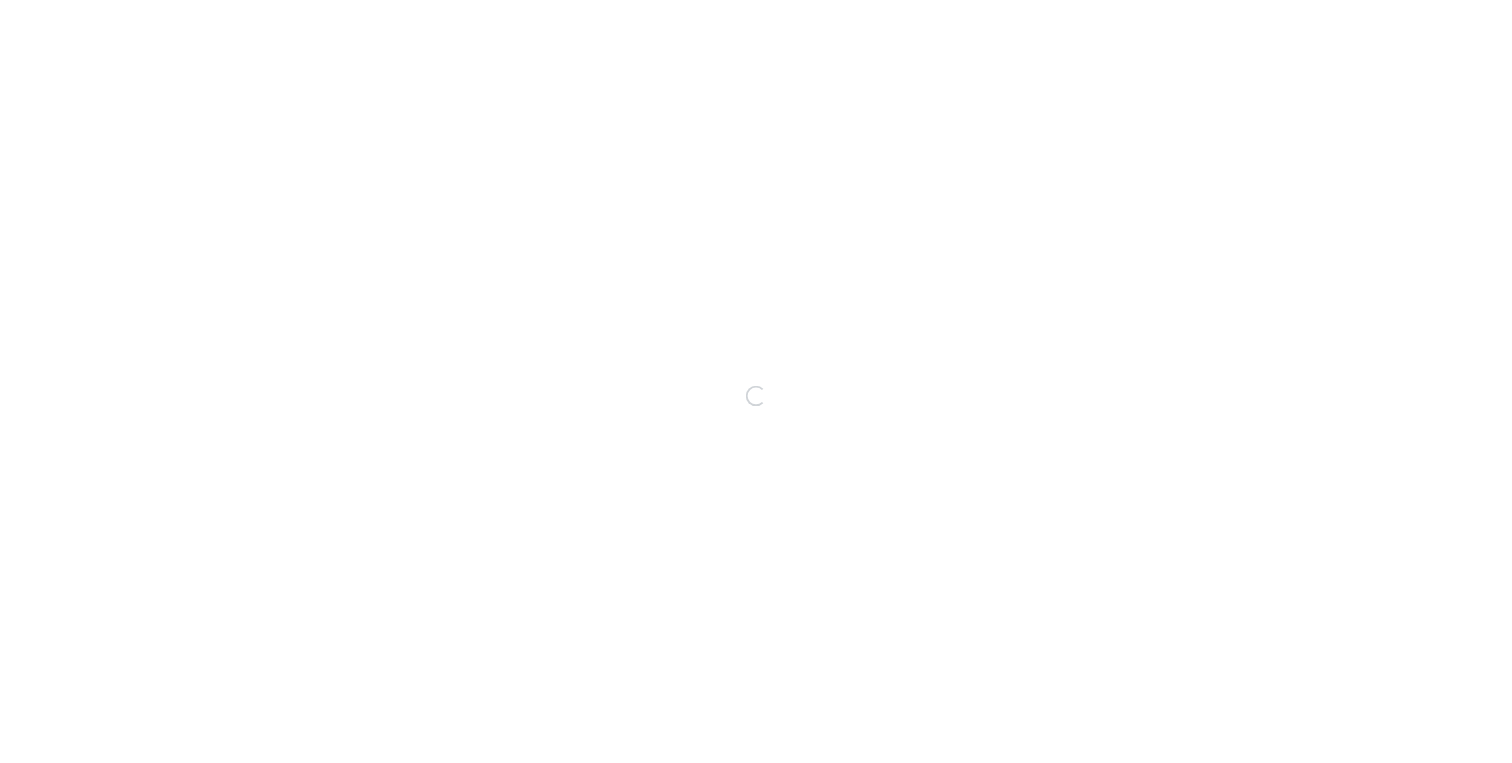 scroll, scrollTop: 0, scrollLeft: 0, axis: both 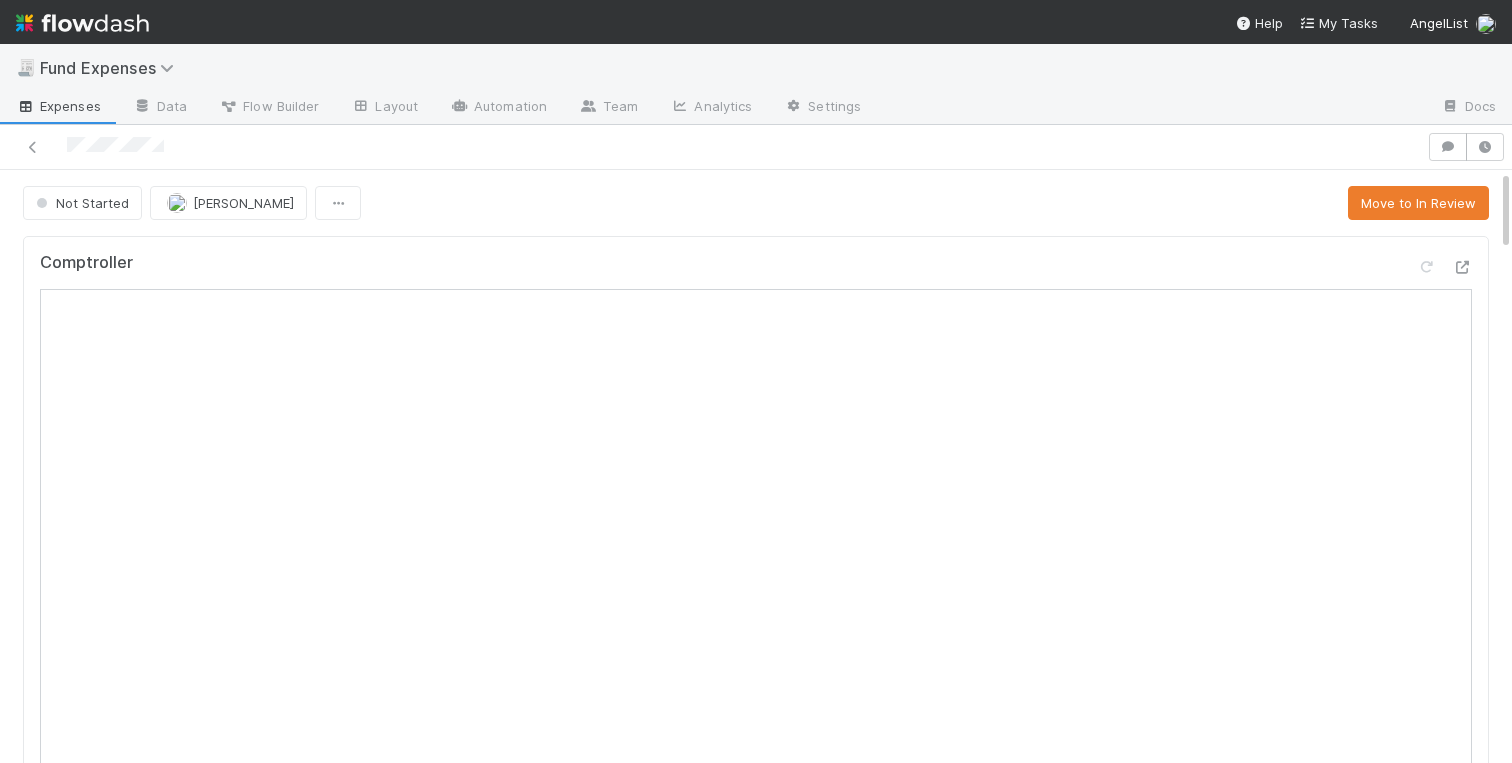 click on "Comptroller Warehousing Invoice Template Sanity Check    Create a new  task Link an existing  task Comments Attach files: Choose or drag and drop file(s) Add Comment SPV Deployment   Create a new  task Link an existing  task BOLOs   Create a new  task Link an existing  task Linked Workflow Tasks You do not have access to the   Belltower Administrative Fee Contributions   workflow. Linked Workflow Tasks You do not have access to the   Management Fee Payments   workflow. Paper Mail Invoice   Create a new  task Link an existing  task Details Edit Front Conversation URL  Request Type  Additional Context  Reporter  Front ID  Urgency Level  Fund Name  FC or Admin Dashboard URL  Comptroller URL  Comptroller URL (QP)  Partial Payment  Payment Amount   Currency (if Foreign Currency)  Expense Category  Reimbursement?  Recipient  On-Platform Recipient  Accrual Date  Vendor (Payee)  Vendor Wire Instructions  3PC Invoice  Invoice   Invoice Attachment  Vendor Tax Information  Fund Documents  Outgoing Wire ID - Primary" at bounding box center [756, 2479] 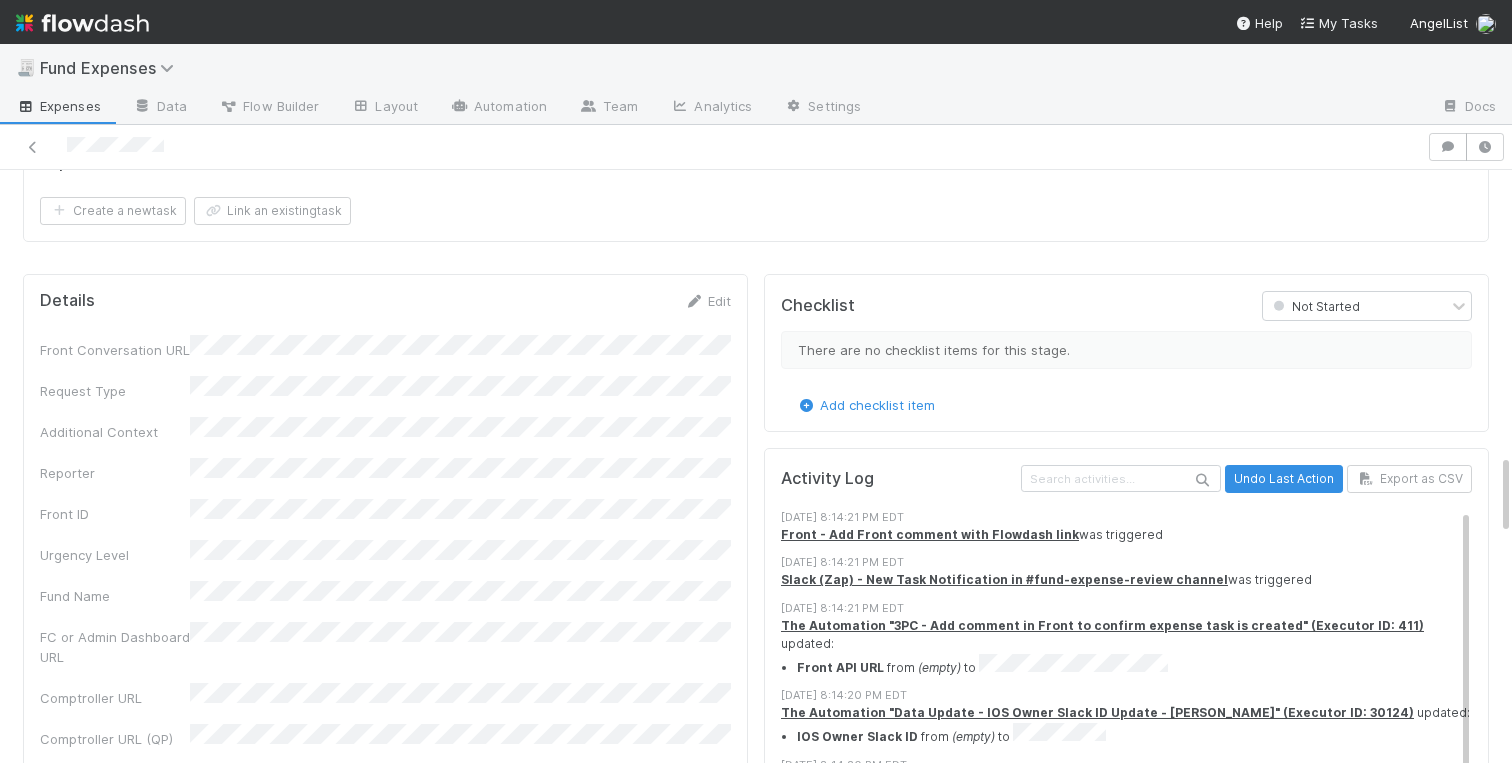 scroll, scrollTop: 2415, scrollLeft: 0, axis: vertical 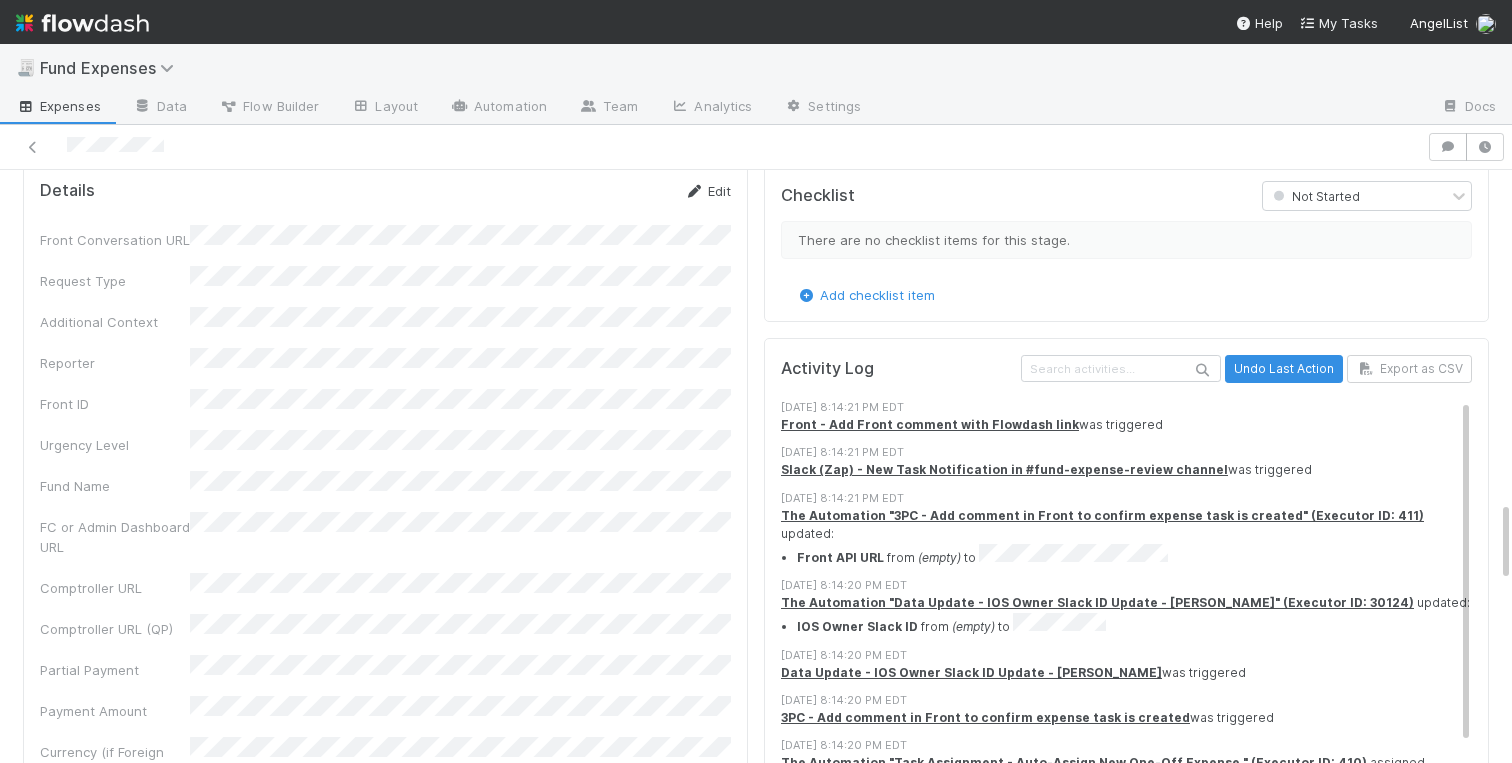 click on "Edit" at bounding box center (707, 191) 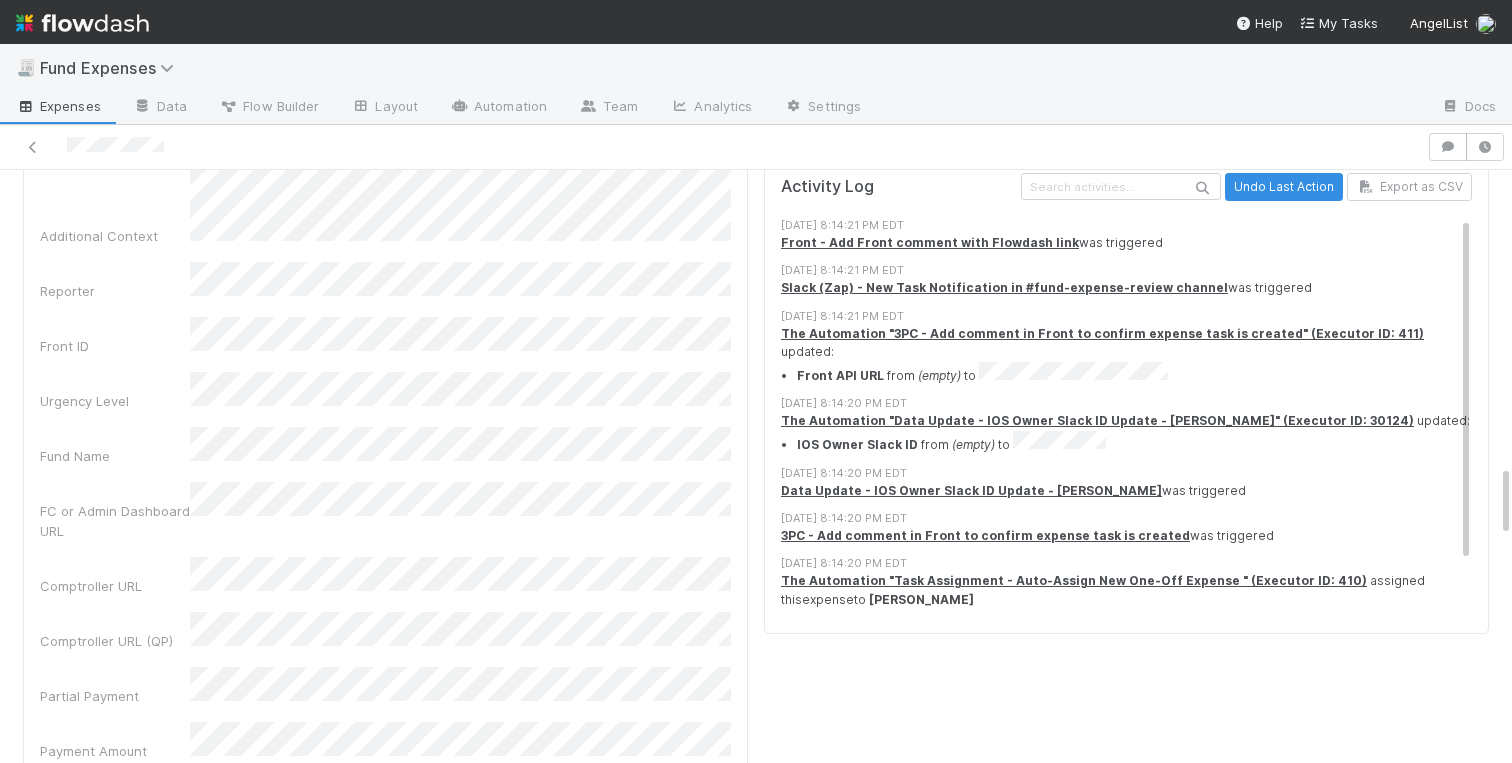 scroll, scrollTop: 2640, scrollLeft: 0, axis: vertical 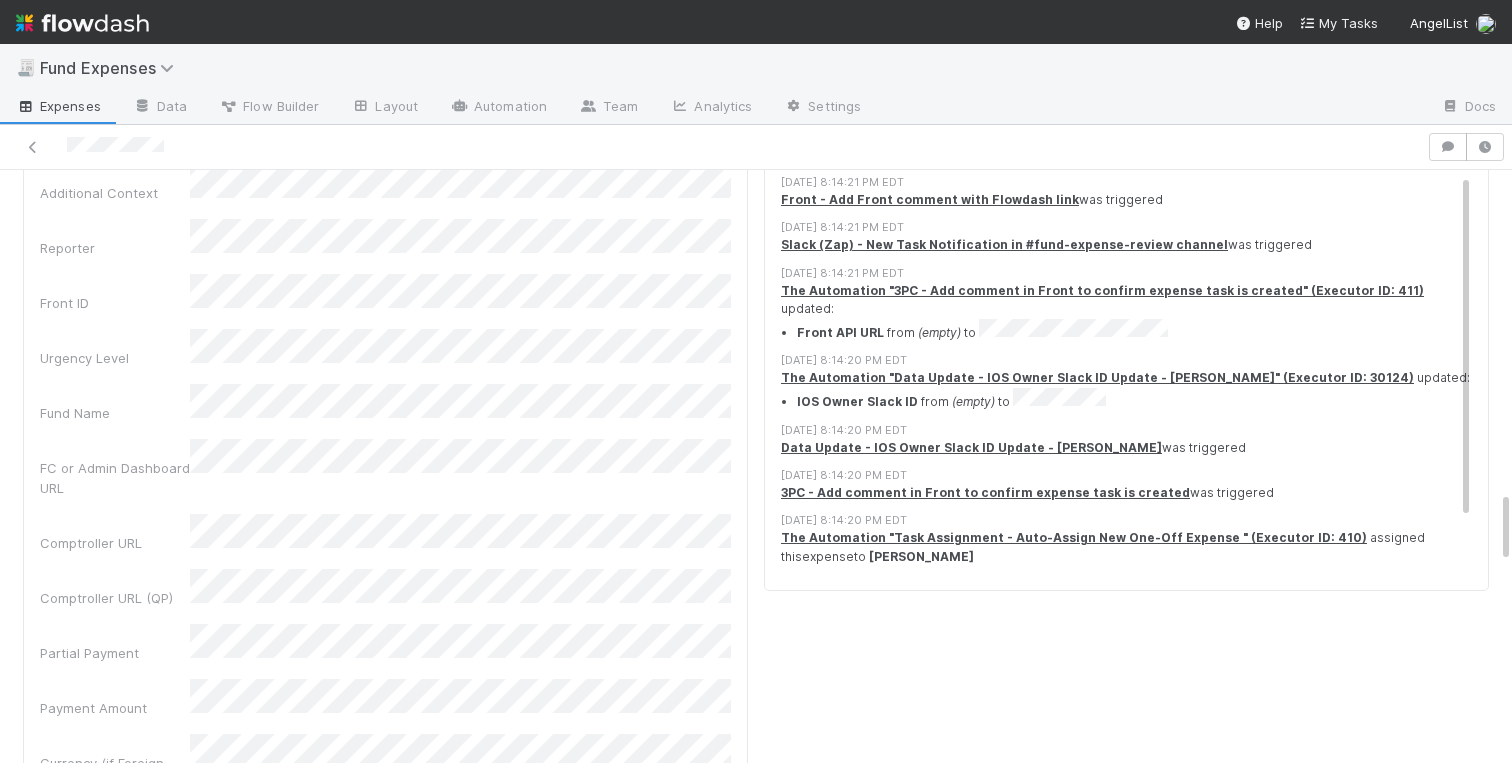 click on "Front Conversation URL  Request Type  Additional Context  Reporter  Front ID  Urgency Level  Fund Name  FC or Admin Dashboard URL  Comptroller URL  Comptroller URL (QP)  Partial Payment  Payment Amount   Currency (if Foreign Currency)  Expense Category  Reimbursement?  Recipient  On-Platform Recipient  Accrual Date  Vendor (Payee)  Vendor Wire Instructions  3PC Invoice  Invoice   Invoice Attachment  Vendor Tax Information  Fund Documents  Outgoing Wire ID - Primary   Outgoing Wire ID - Secondary (QP)   _3pc?  ACH  Funding Account  Wire  Incoming Wire ID (3PC)  MP Fees Paid via TPC  Created On Legal Launchpad Ticket  OC Ticket  Notes for Banking  Non-standard review   Expense Definition & Special Rules  Treasury Transfer Request  test field  Sanity Check Notes  Special Rules / Context  IOS Owner Slack ID   Altius Support  Create Invoice" at bounding box center (385, 1330) 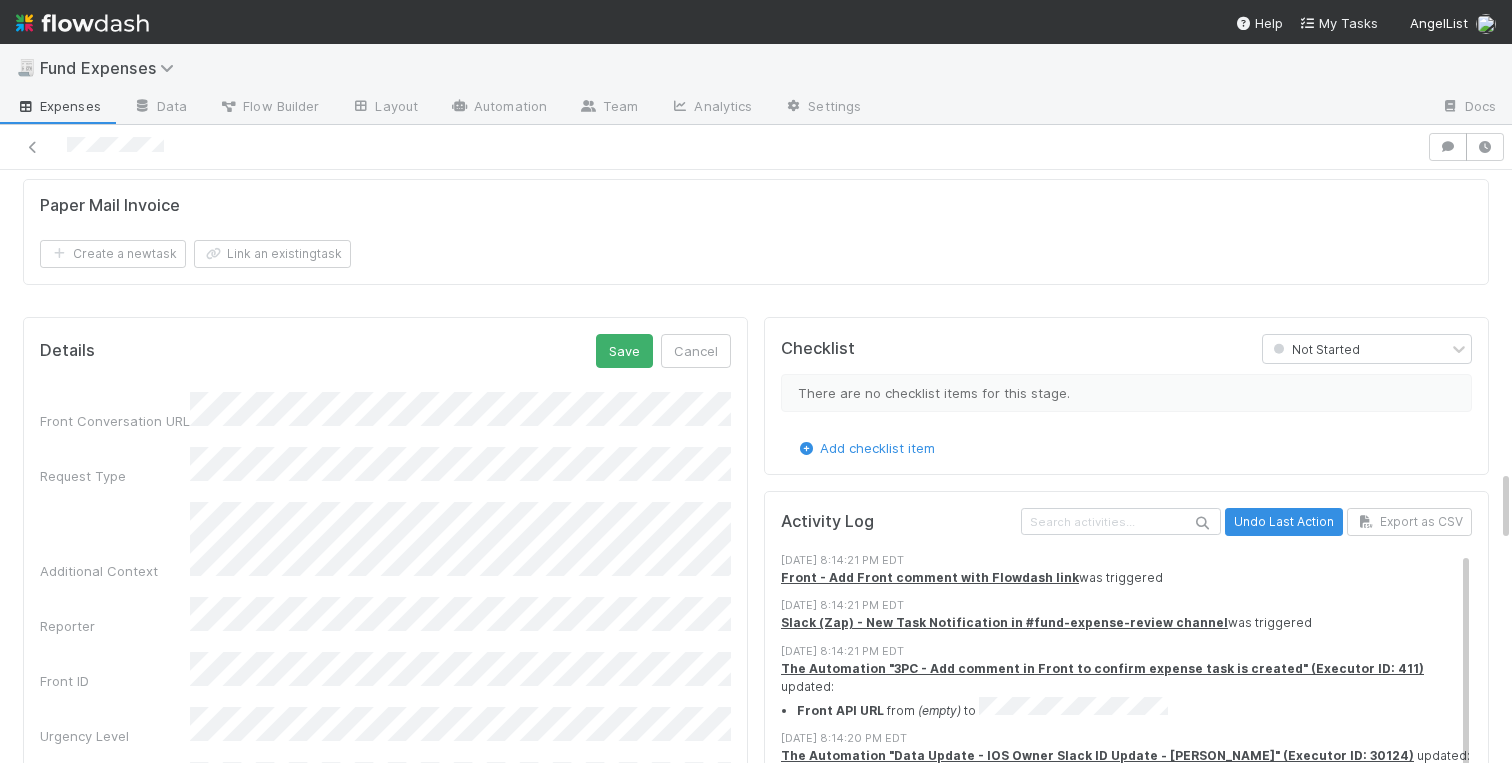 scroll, scrollTop: 2116, scrollLeft: 0, axis: vertical 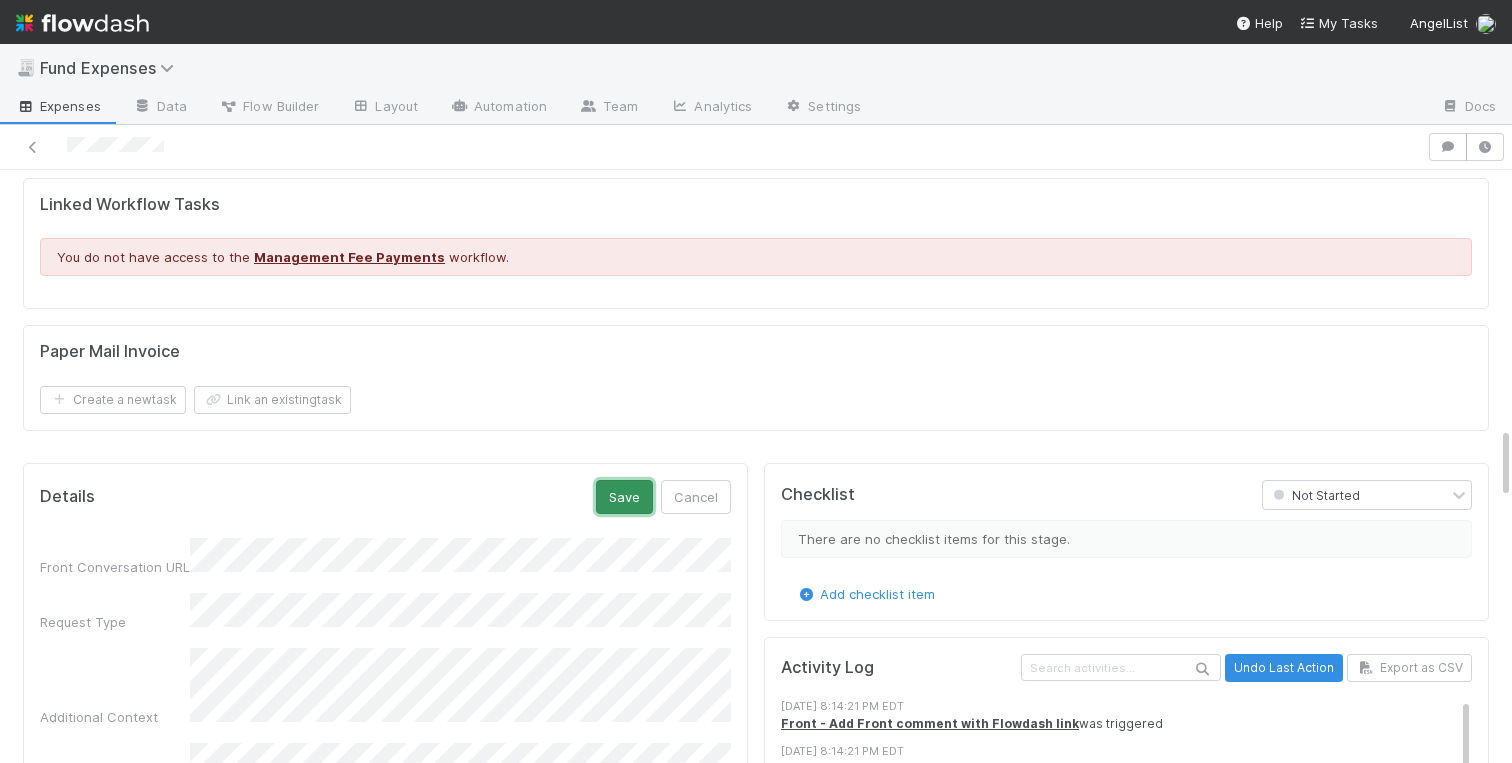 click on "Save" at bounding box center [624, 497] 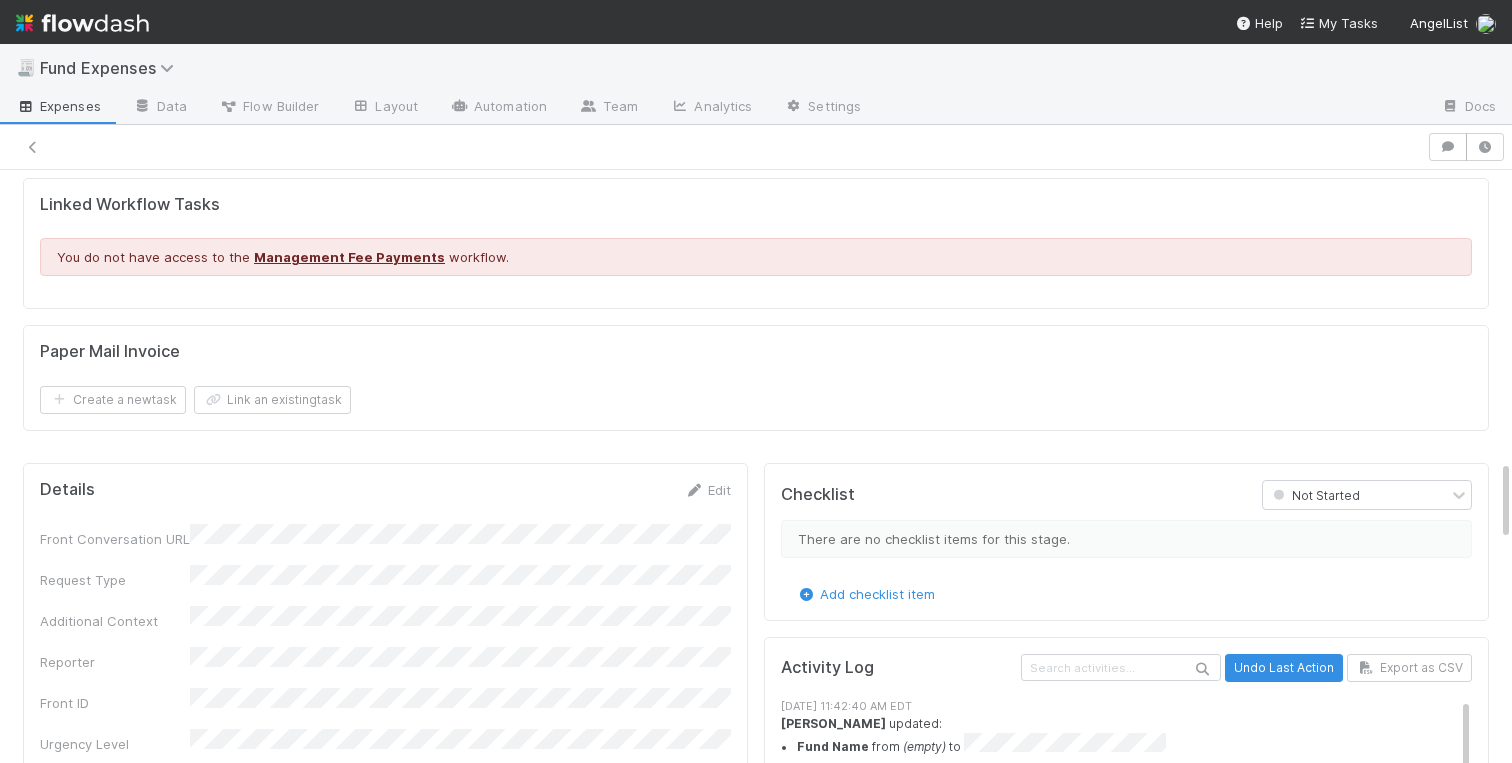 click on "Comptroller Warehousing Invoice Template Sanity Check    Create a new  task Link an existing  task Comments Attach files: Choose or drag and drop file(s) Add Comment SPV Deployment   Create a new  task Link an existing  task BOLOs   Create a new  task Link an existing  task Linked Workflow Tasks You do not have access to the   Belltower Administrative Fee Contributions   workflow. Linked Workflow Tasks You do not have access to the   Management Fee Payments   workflow. Paper Mail Invoice   Create a new  task Link an existing  task Details Edit Front Conversation URL  Request Type  Additional Context  Reporter  Front ID  Urgency Level  Fund Name  FC or Admin Dashboard URL  Comptroller URL  Comptroller URL (QP)  Partial Payment  Payment Amount   Currency (if Foreign Currency)  Expense Category  Reimbursement?  Recipient  On-Platform Recipient  Accrual Date  Vendor (Payee)  Vendor Wire Instructions  3PC Invoice  Invoice   Invoice Attachment  Vendor Tax Information  Fund Documents  Outgoing Wire ID - Primary" at bounding box center (756, 363) 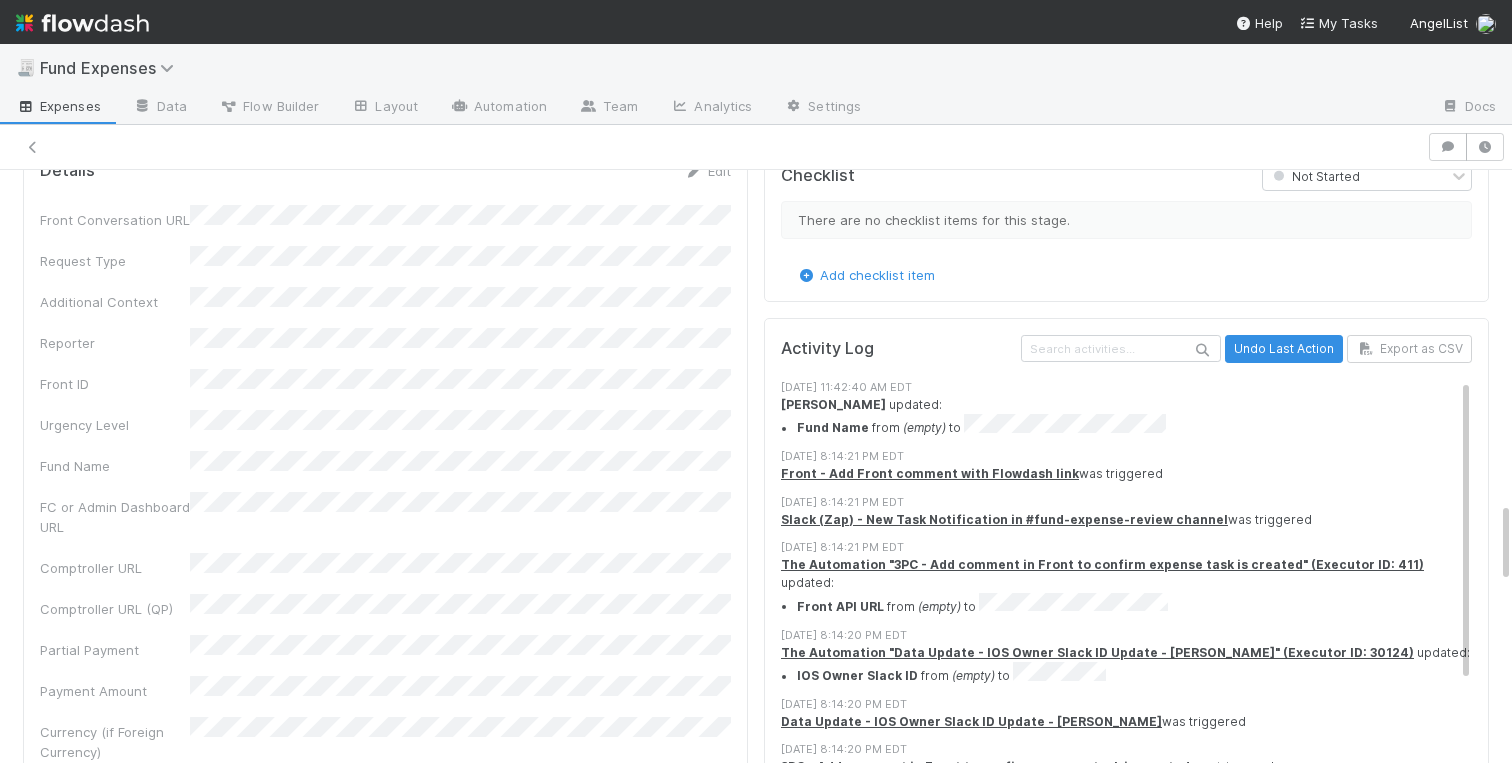 scroll, scrollTop: 2403, scrollLeft: 0, axis: vertical 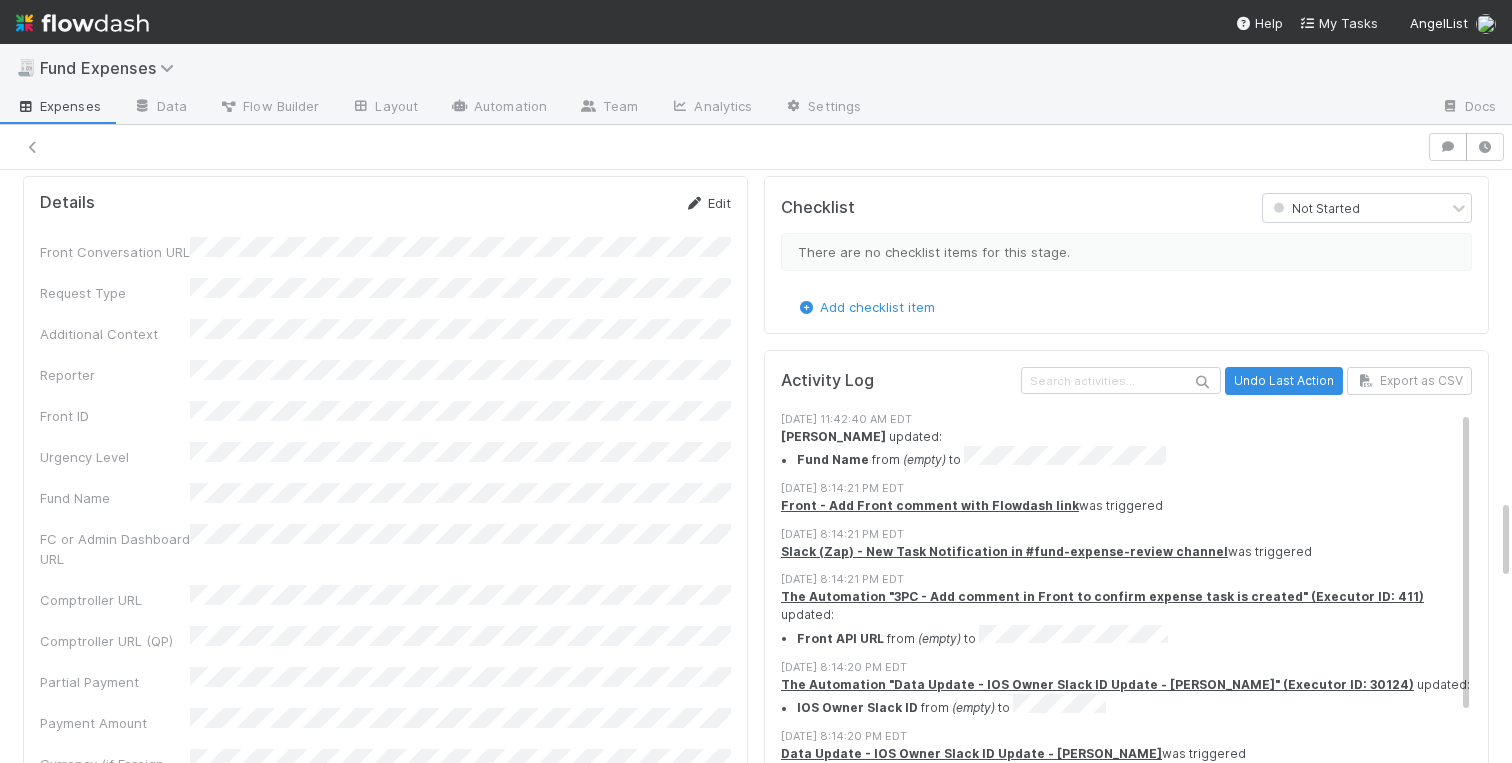 click on "Edit" at bounding box center (707, 203) 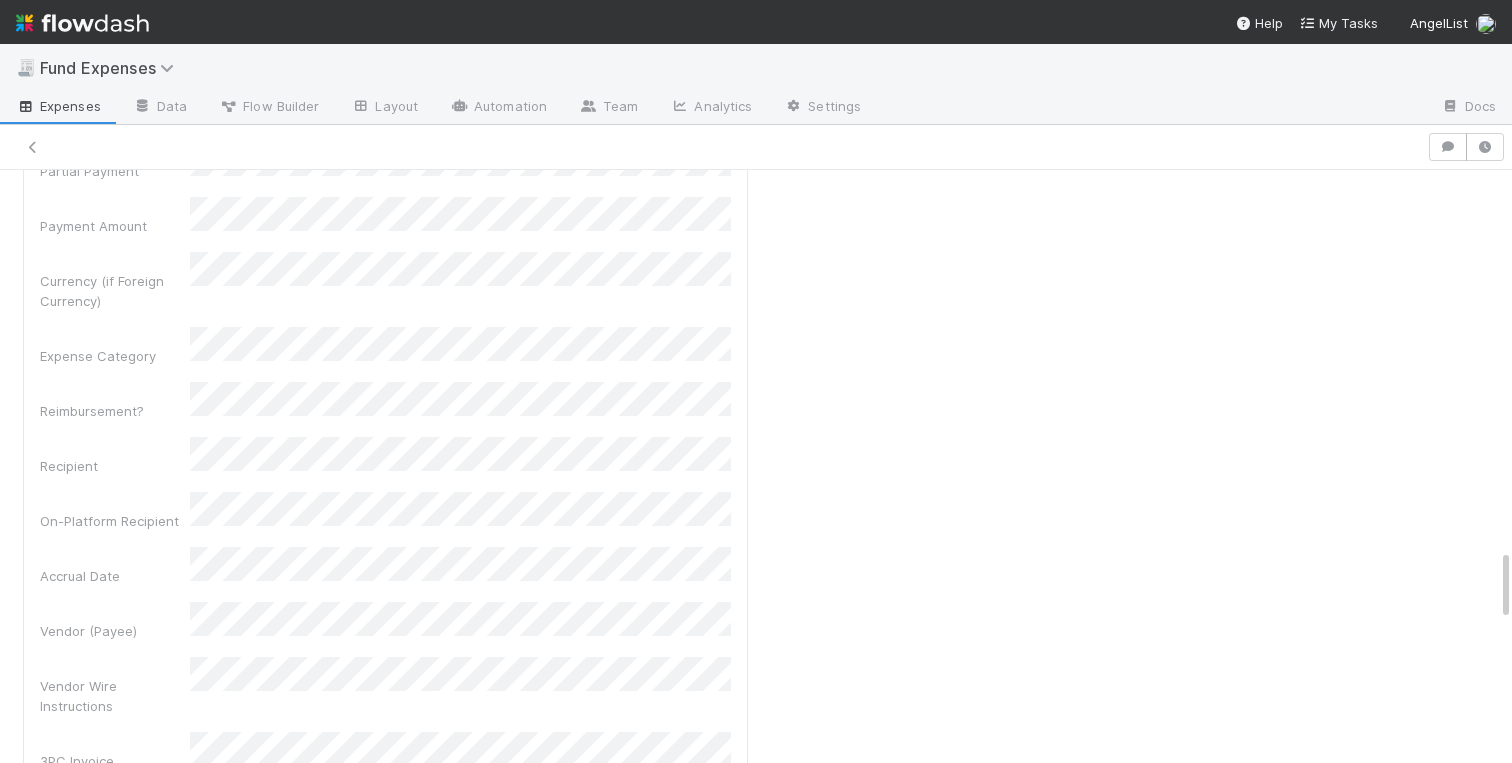 scroll, scrollTop: 3126, scrollLeft: 0, axis: vertical 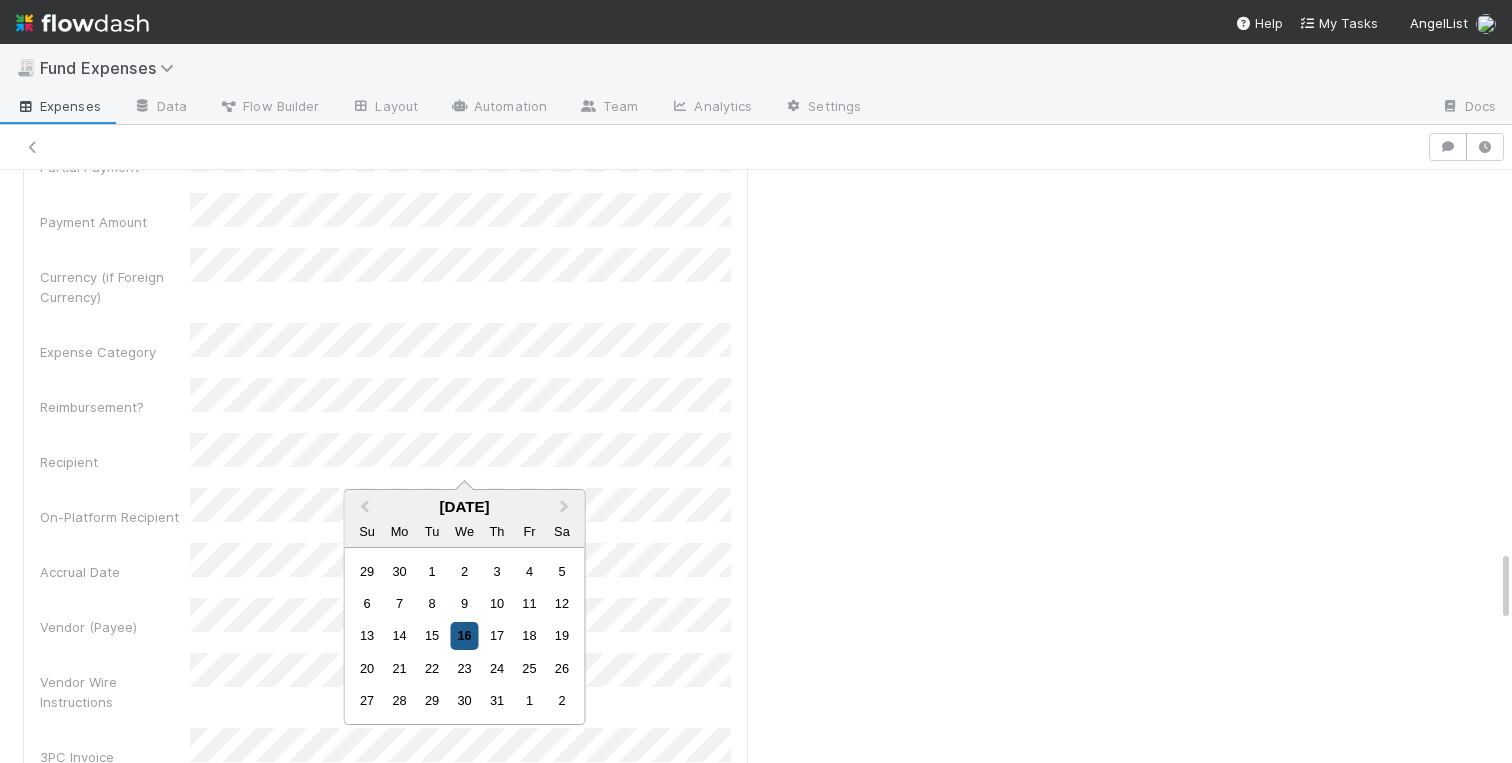 click on "16" at bounding box center [464, 635] 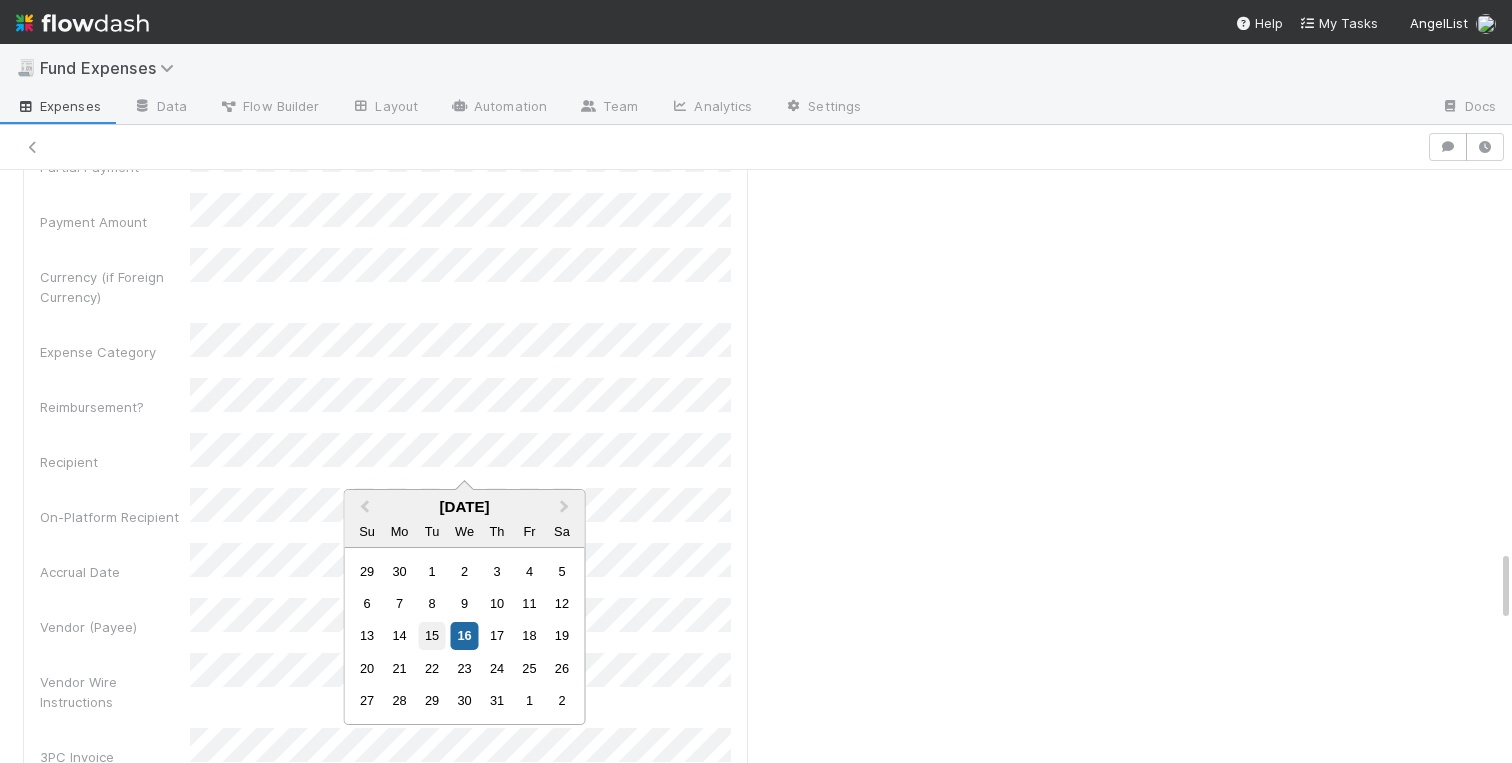 click on "15" at bounding box center (431, 635) 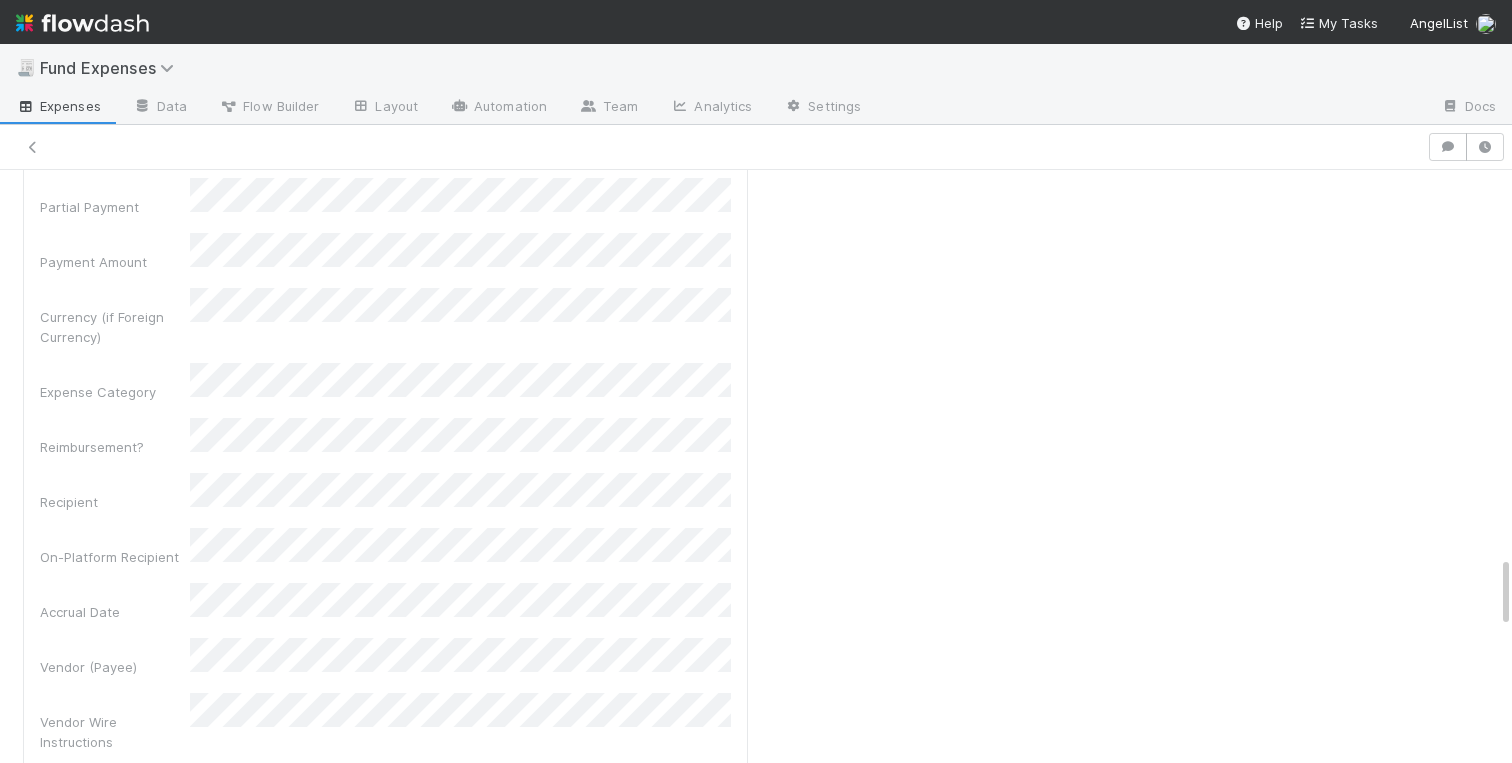 scroll, scrollTop: 3071, scrollLeft: 0, axis: vertical 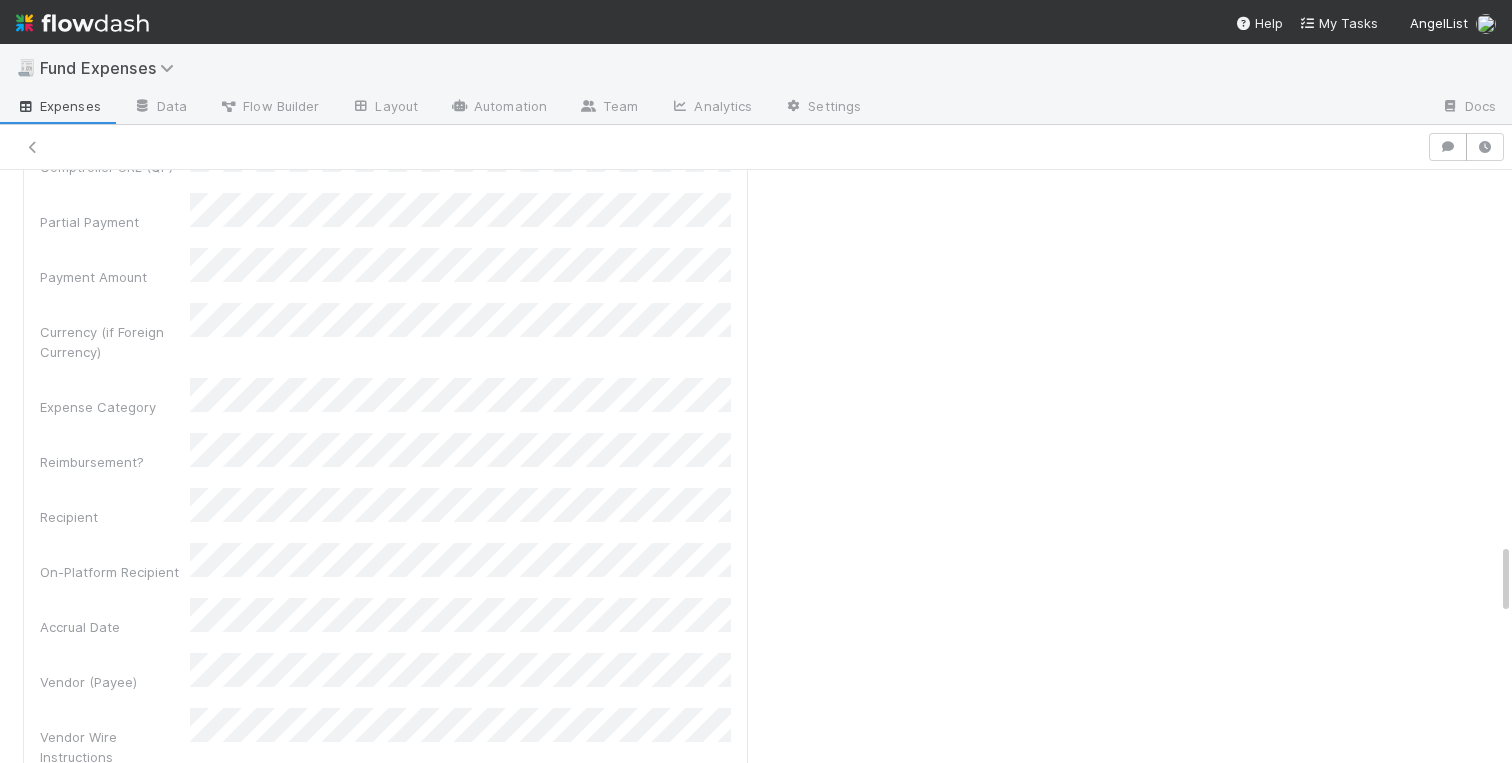 click on "Details Save Cancel Front Conversation URL  Request Type  Additional Context  Reporter  Front ID  Urgency Level  Fund Name  FC or Admin Dashboard URL  Comptroller URL  Comptroller URL (QP)  Partial Payment  Payment Amount   Currency (if Foreign Currency)  Expense Category  Reimbursement?  Recipient  On-Platform Recipient  Accrual Date  Vendor (Payee)  Vendor Wire Instructions  3PC Invoice  Invoice   Invoice Attachment  Vendor Tax Information  Fund Documents  Outgoing Wire ID - Primary   Outgoing Wire ID - Secondary (QP)   _3pc?  ACH  Funding Account  Wire  Incoming Wire ID (3PC)  MP Fees Paid via TPC  Created On Legal Launchpad Ticket  OC Ticket  Notes for Banking  Non-standard review   Expense Definition & Special Rules  Treasury Transfer Request  test field  Sanity Check Notes  Special Rules / Context  IOS Owner Slack ID   Altius Support  Create Invoice   Checklist    Not Started There are no checklist items for this stage. Add checklist item Activity Log Undo Last Action Export as CSV [PERSON_NAME]" at bounding box center (756, 878) 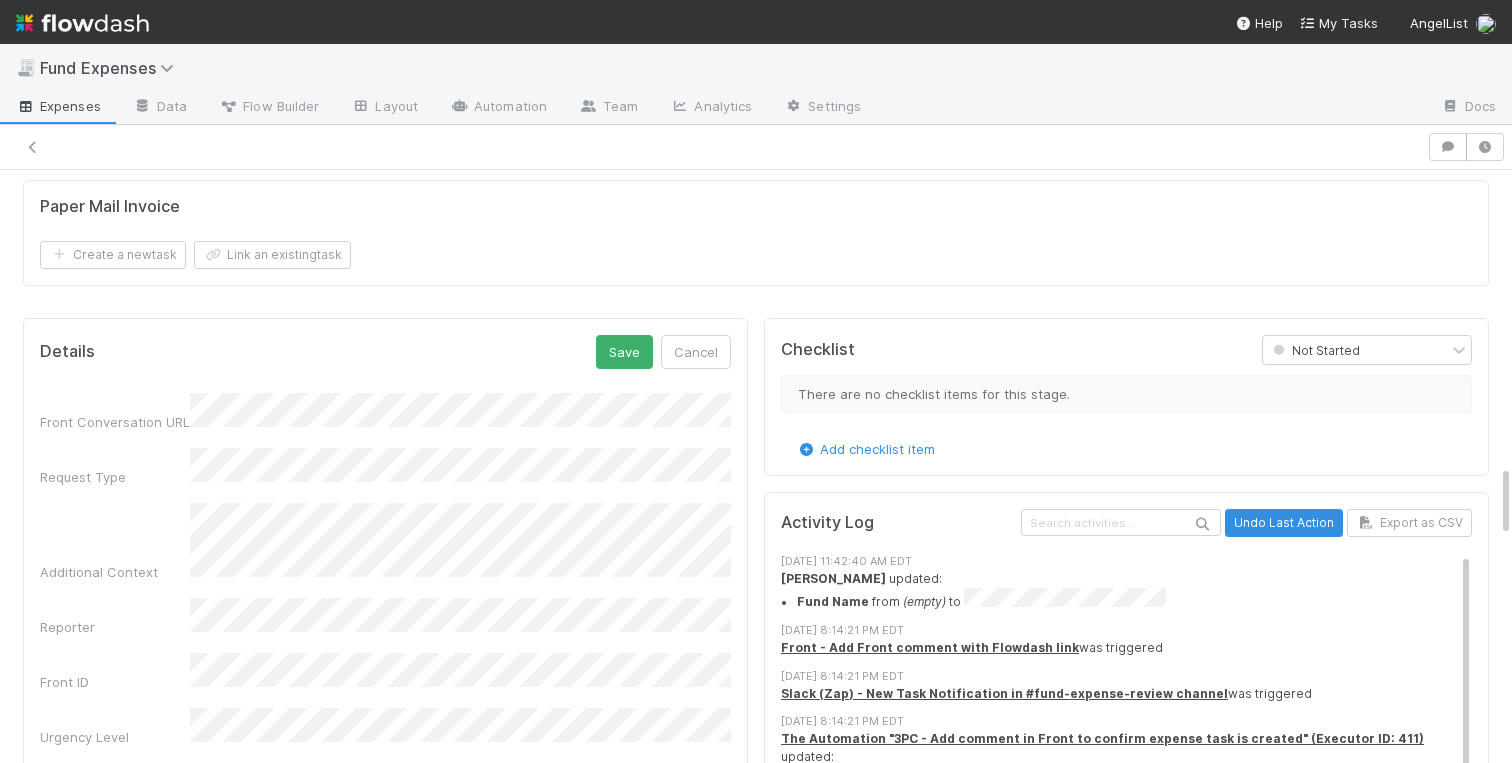 scroll, scrollTop: 2233, scrollLeft: 0, axis: vertical 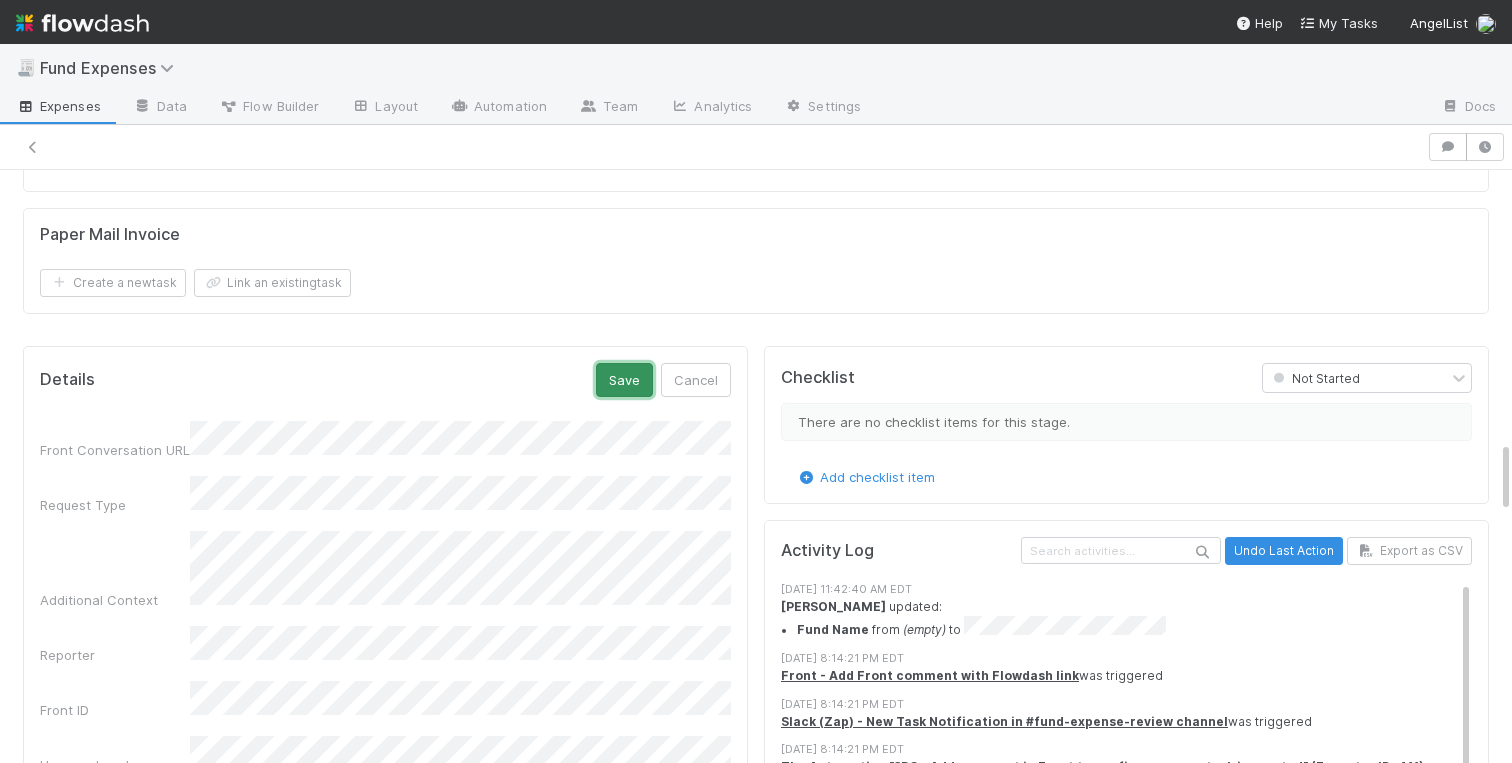 click on "Save" at bounding box center [624, 380] 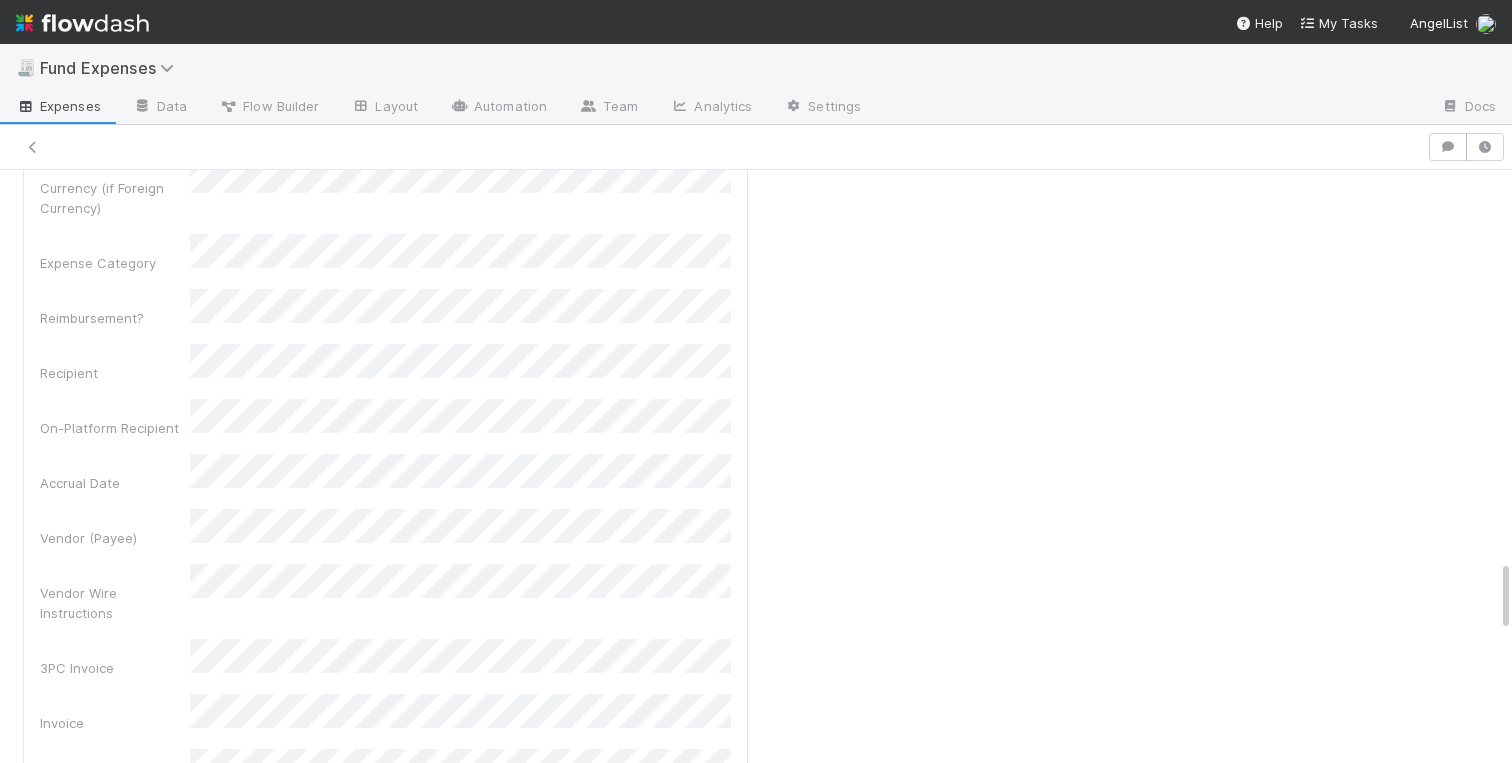 scroll, scrollTop: 3205, scrollLeft: 0, axis: vertical 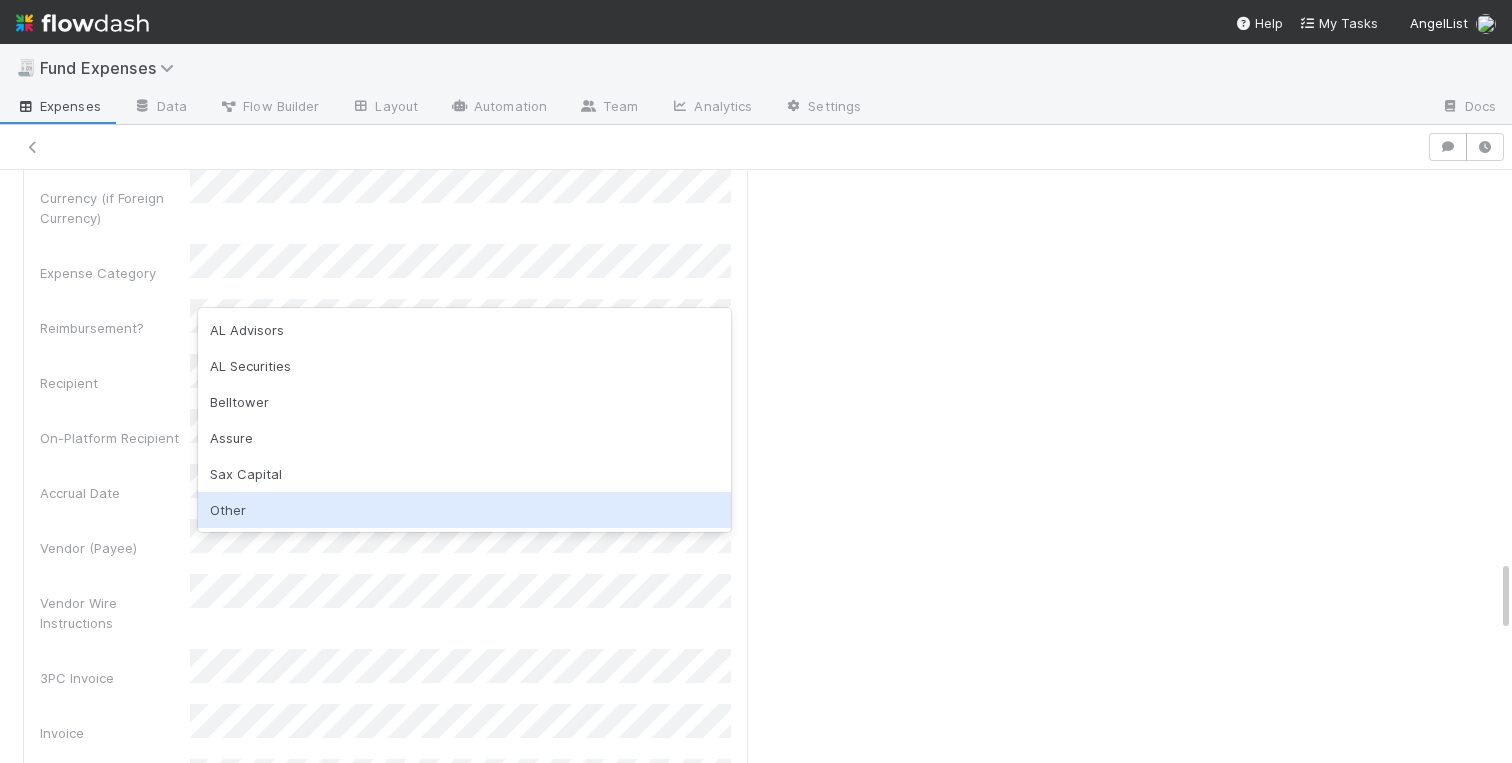 click on "Other" at bounding box center (464, 510) 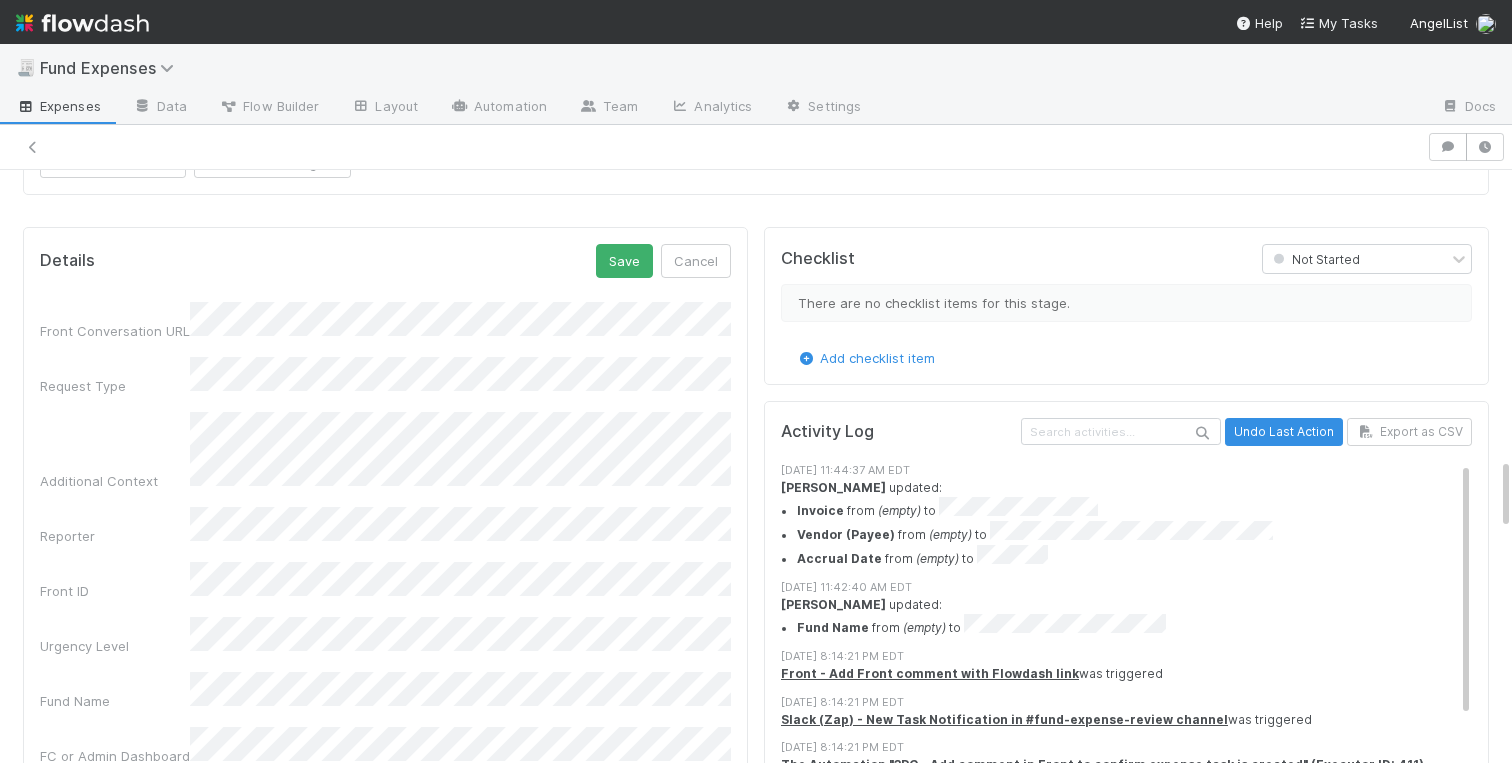 scroll, scrollTop: 2317, scrollLeft: 0, axis: vertical 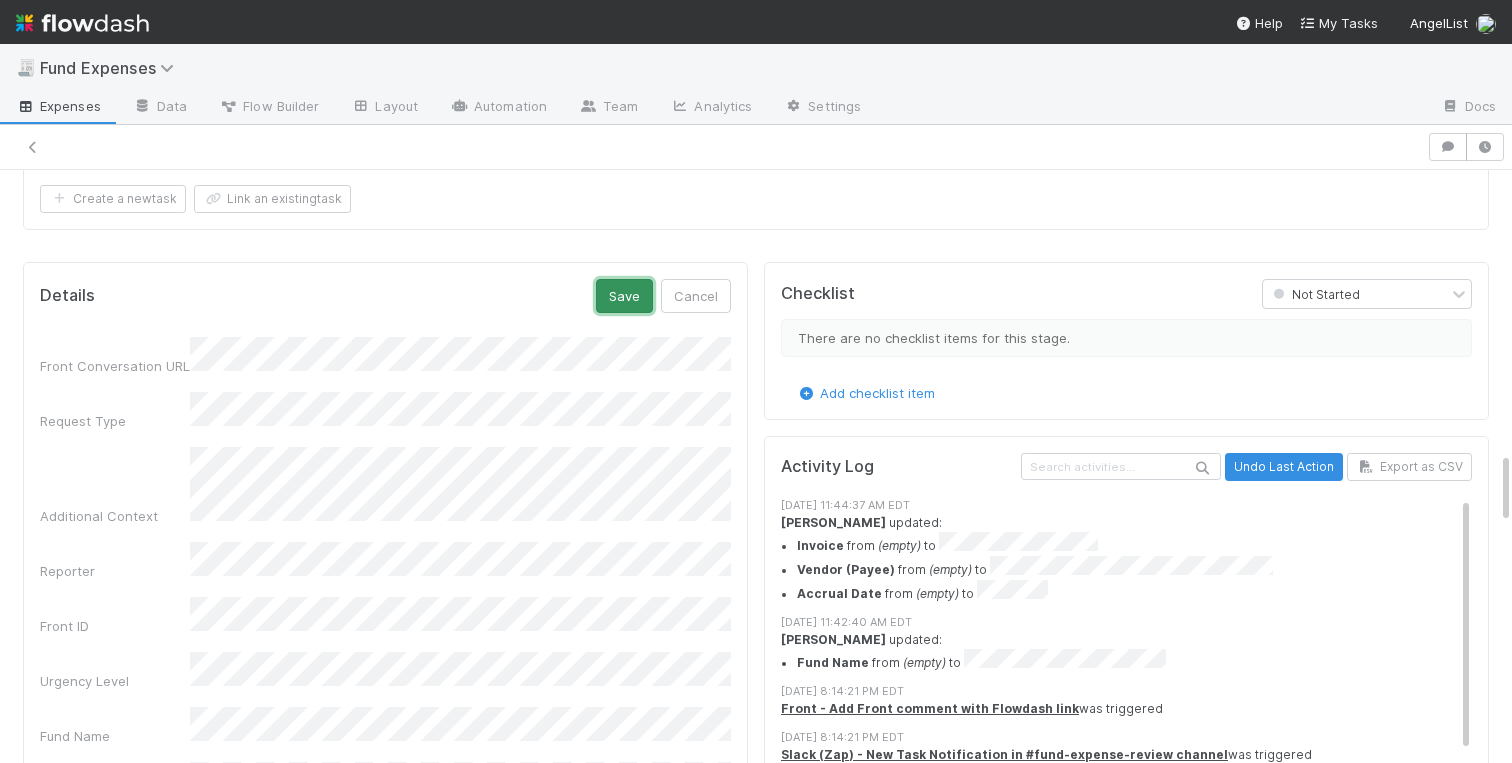 click on "Save" at bounding box center [624, 296] 